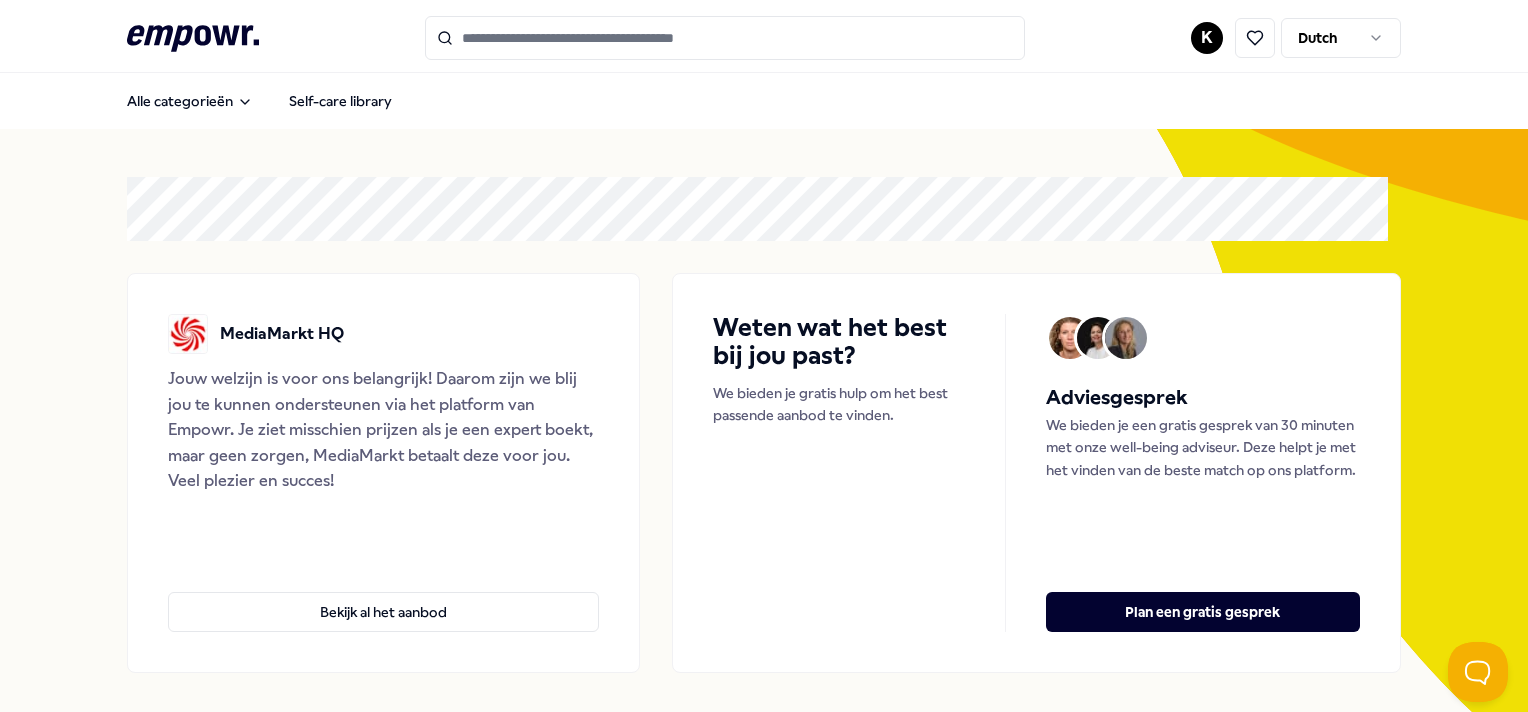 scroll, scrollTop: 0, scrollLeft: 0, axis: both 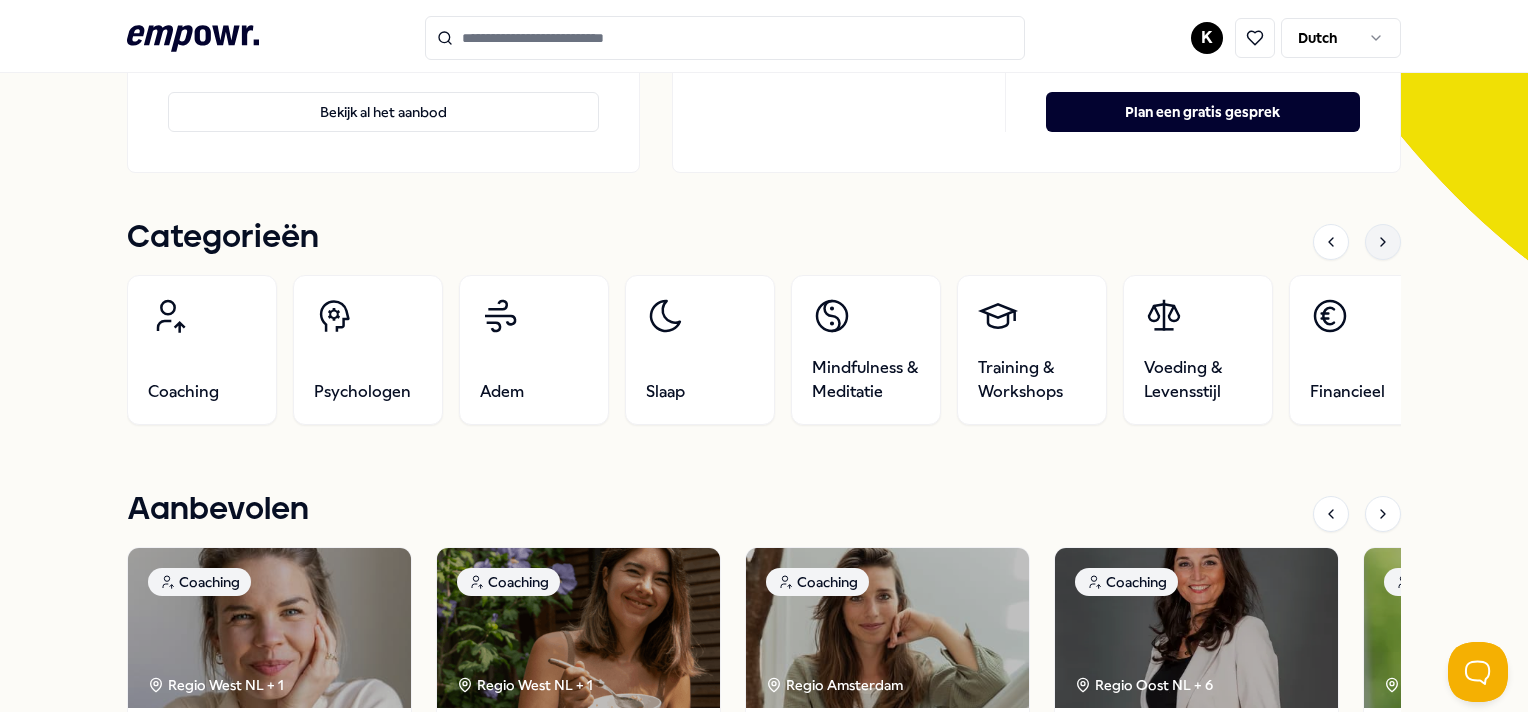 click 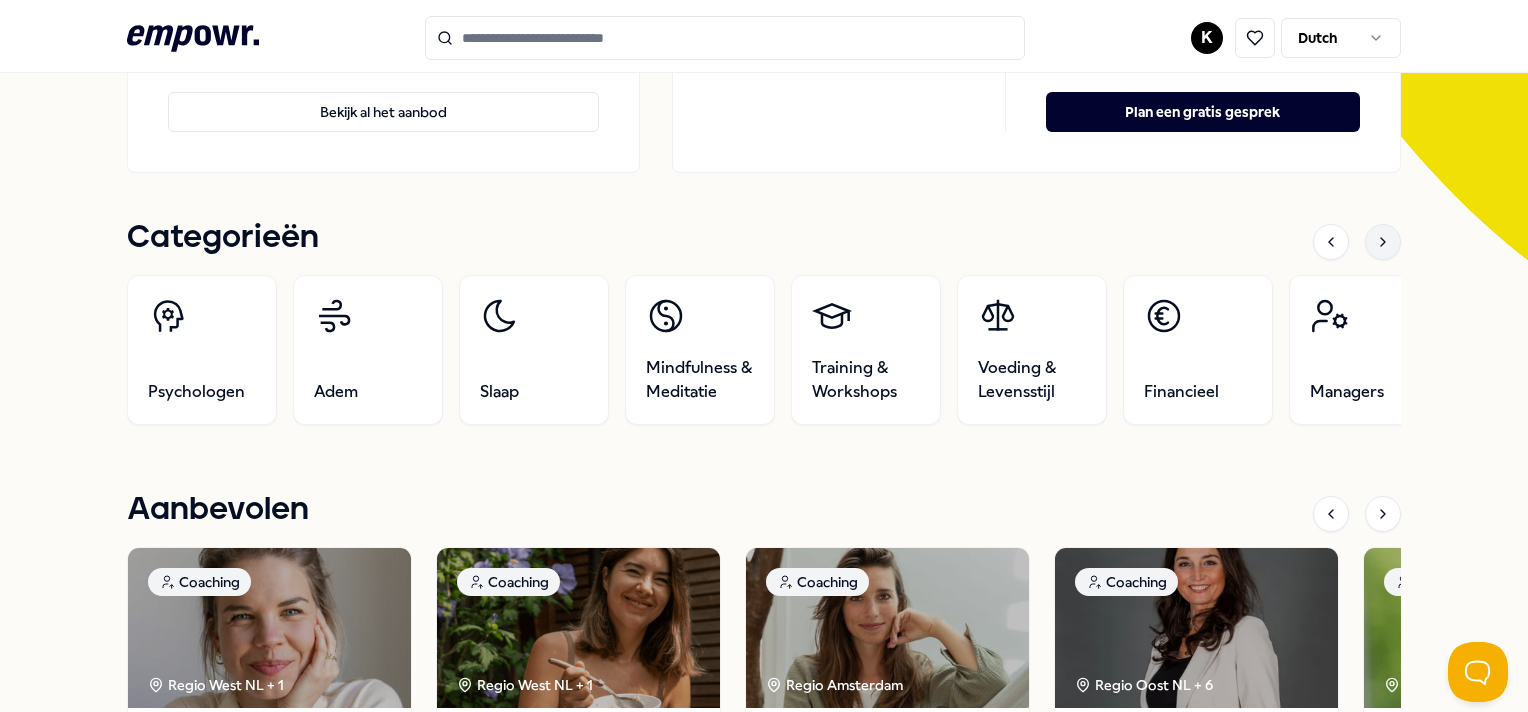 click 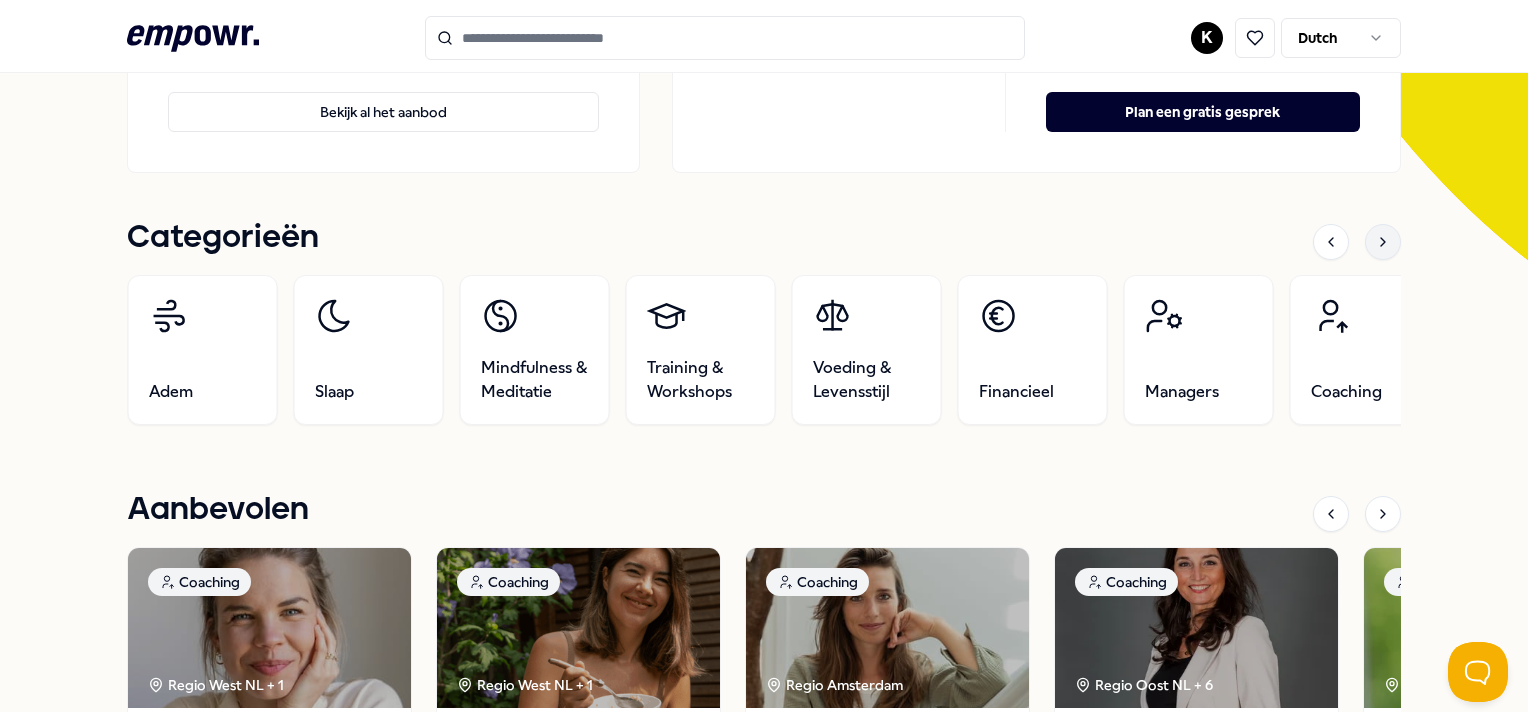 click 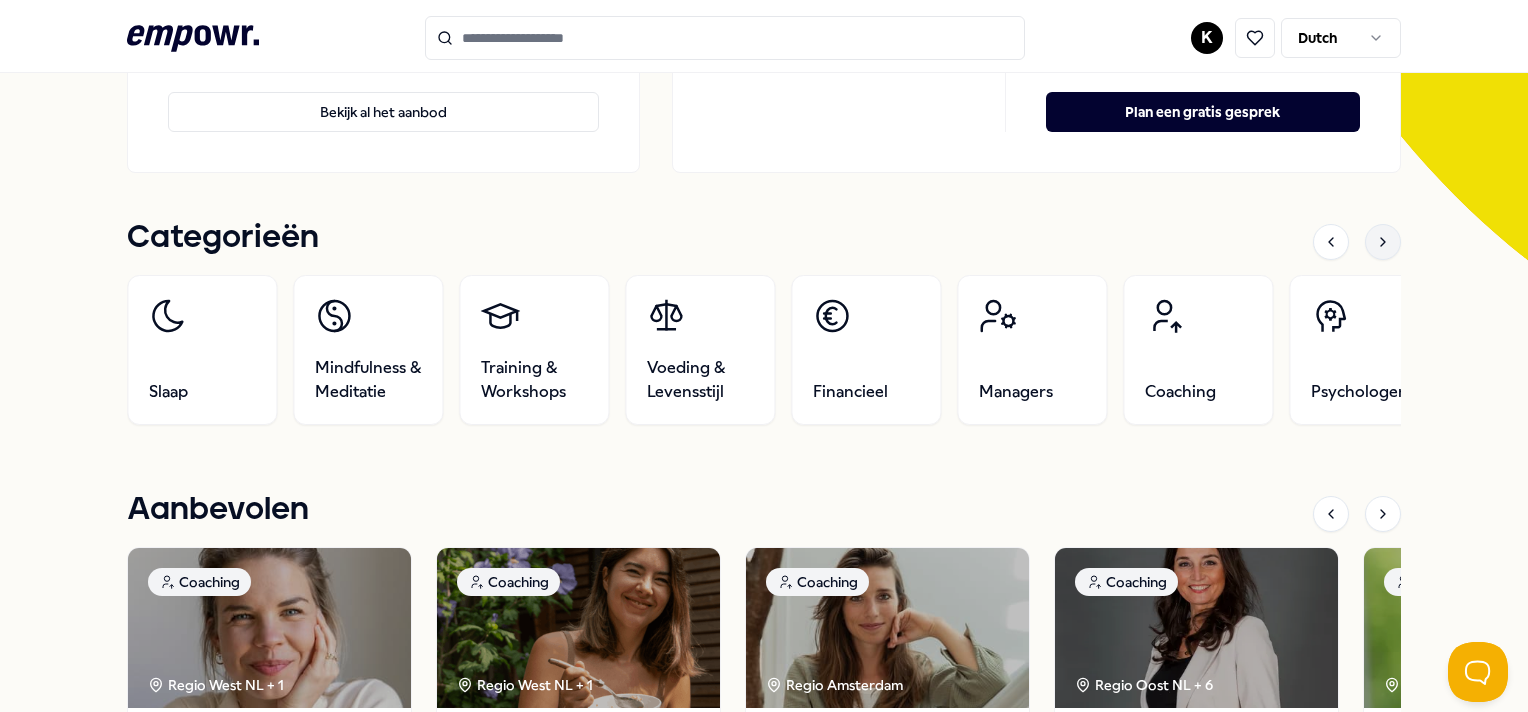 click 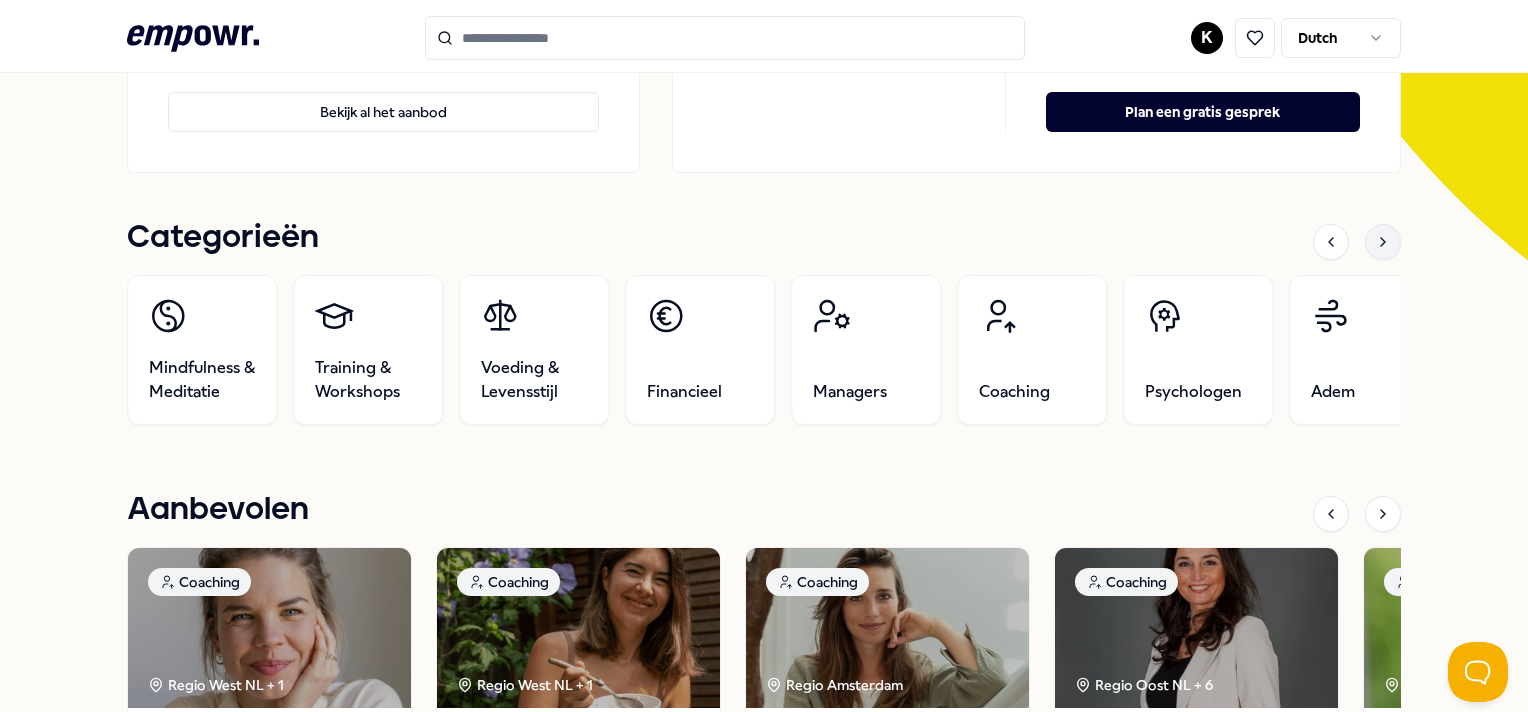 click 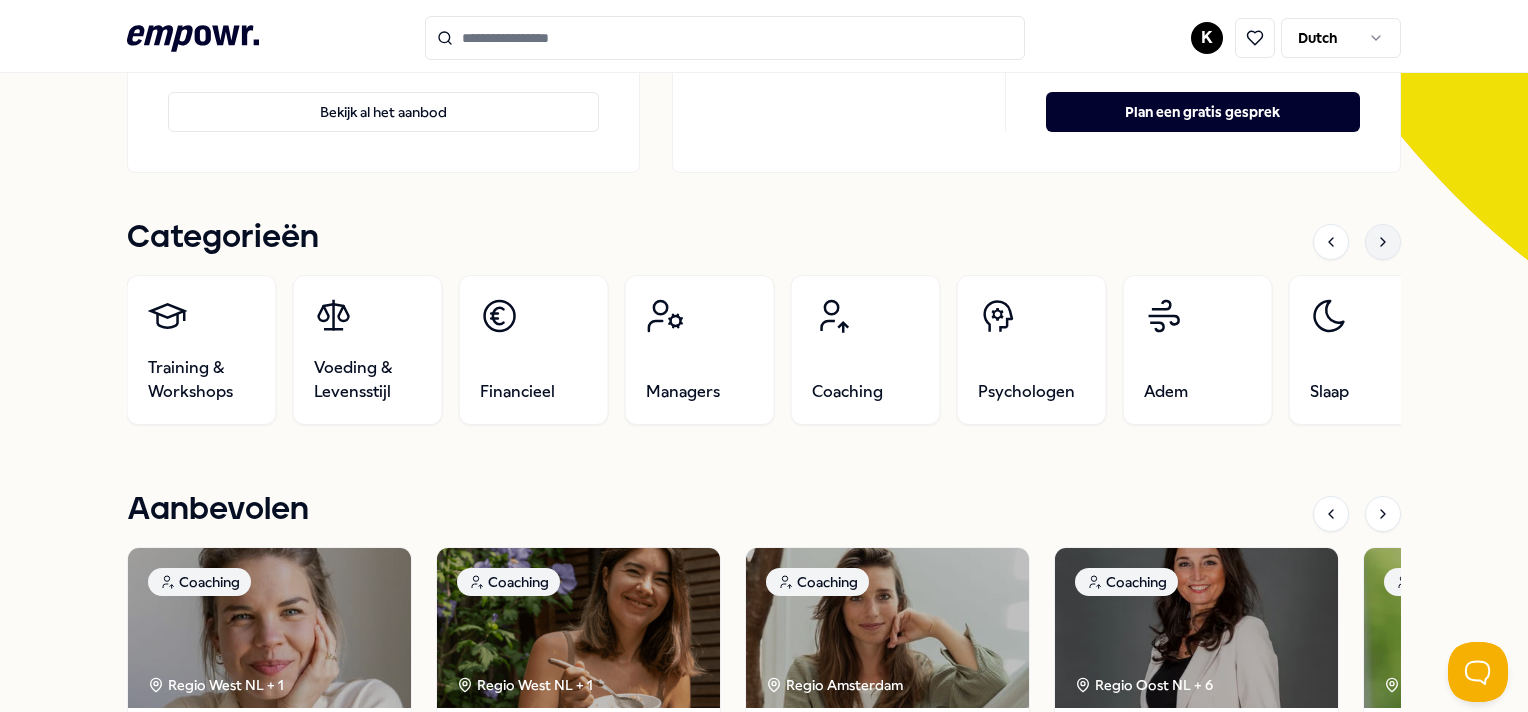 click 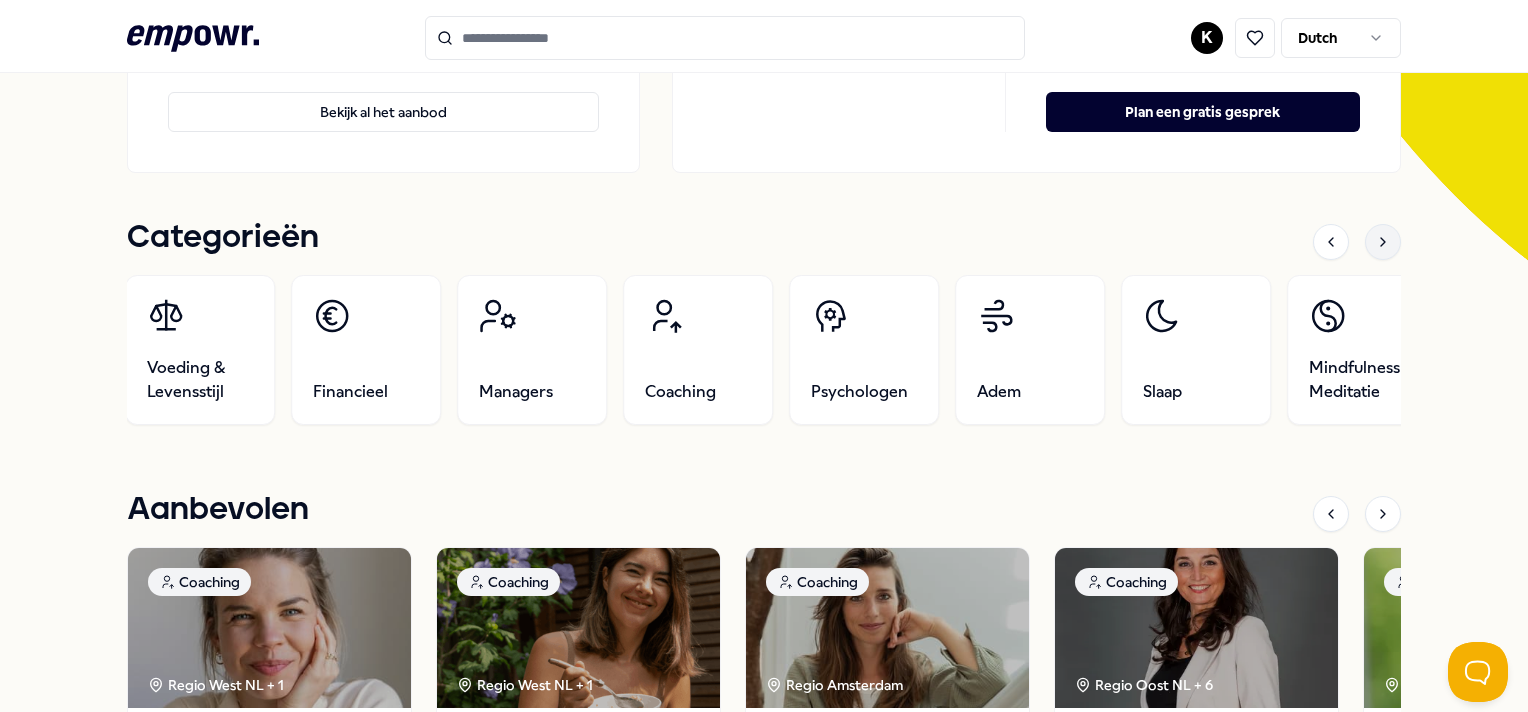 click 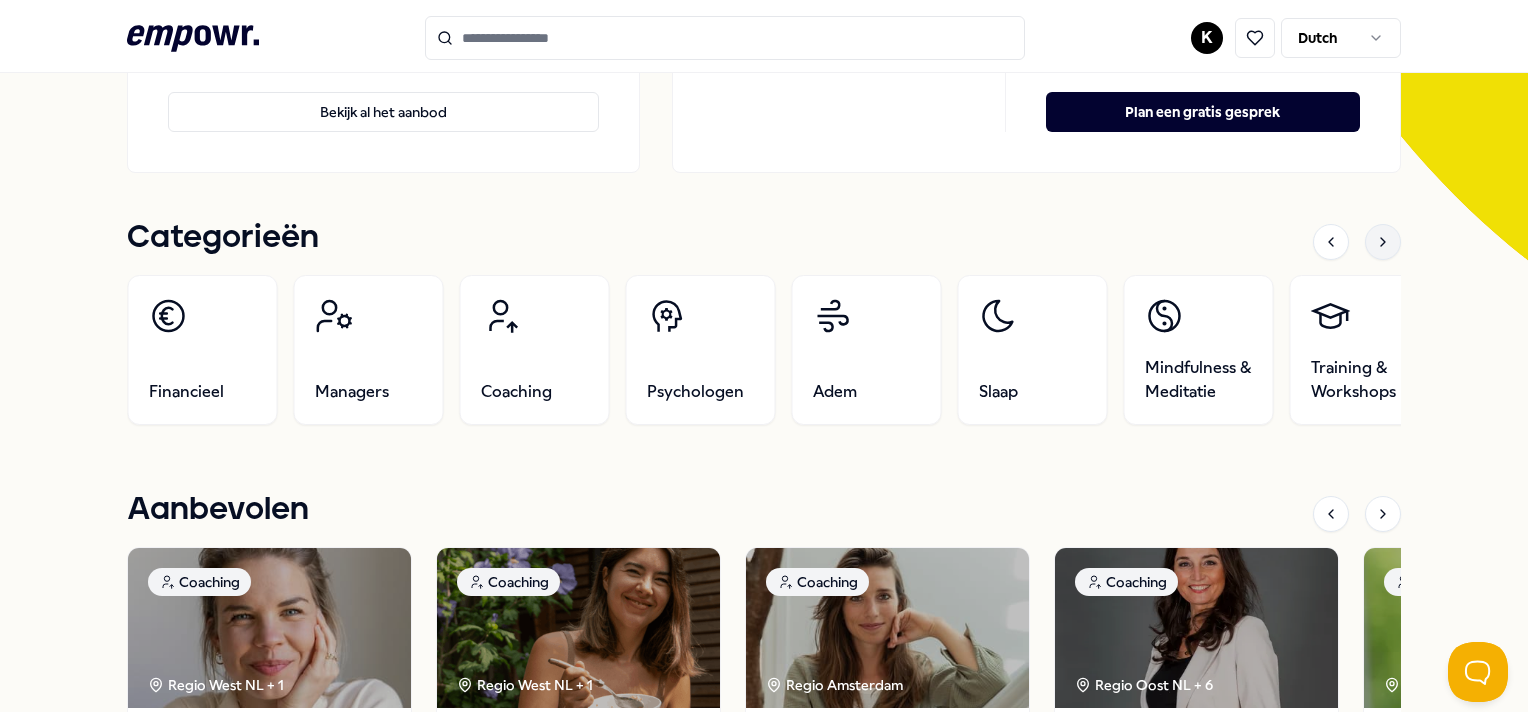 click 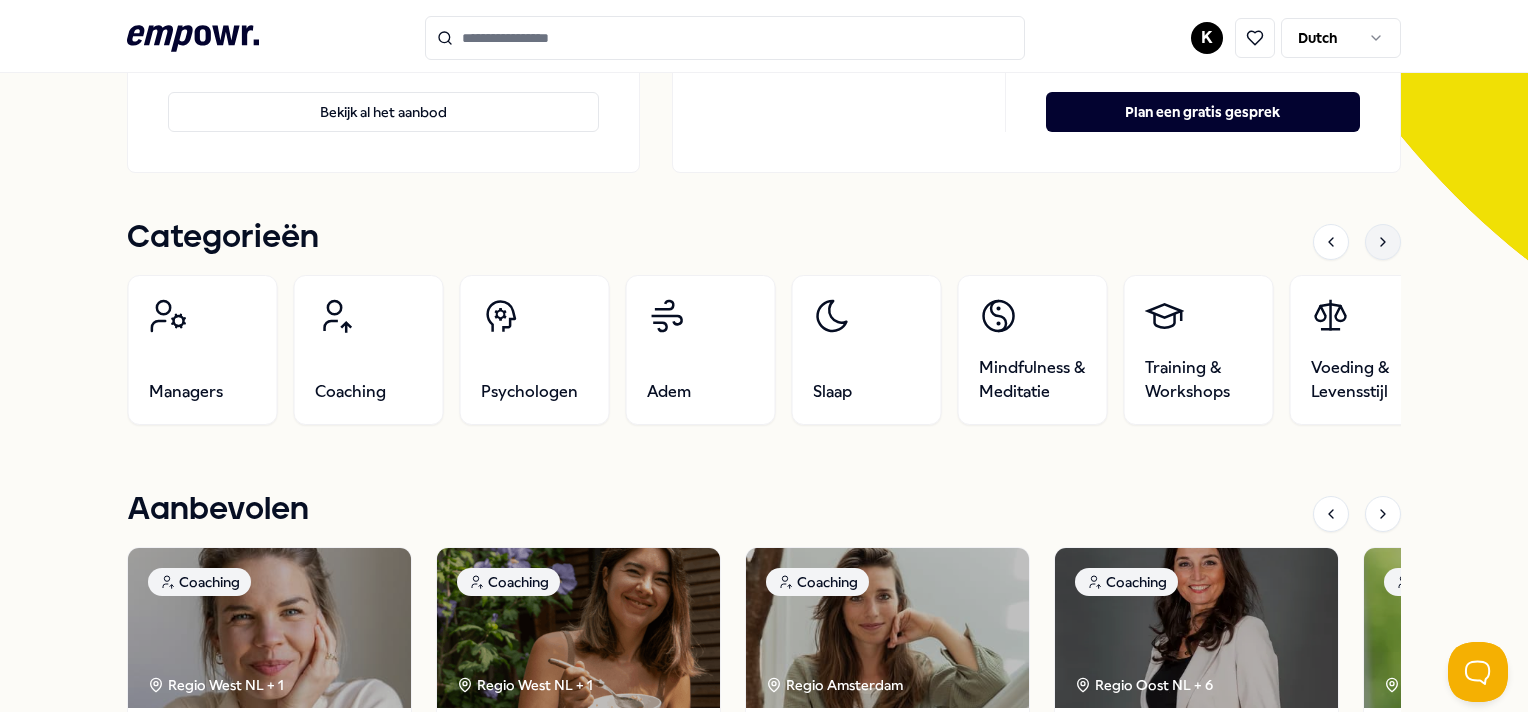 click 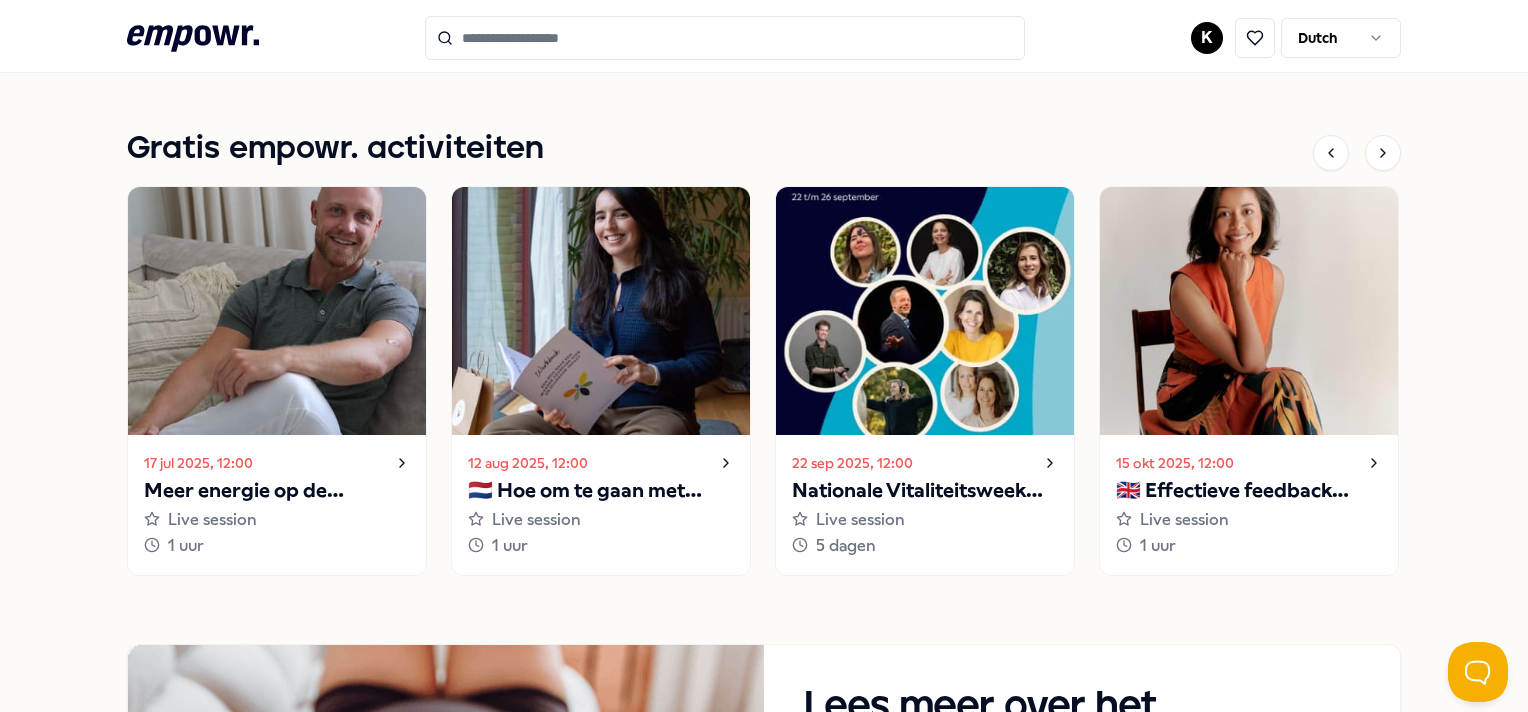 scroll, scrollTop: 1400, scrollLeft: 0, axis: vertical 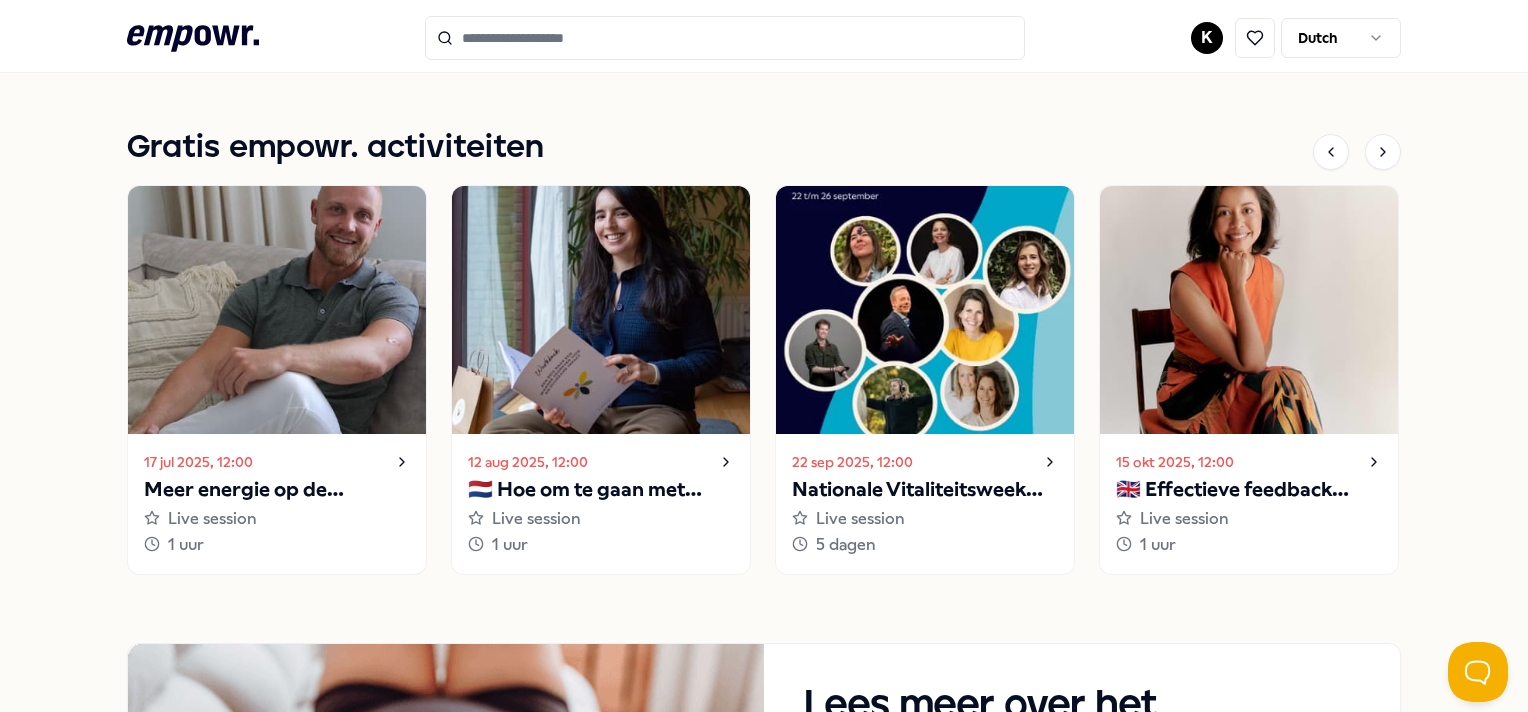 click 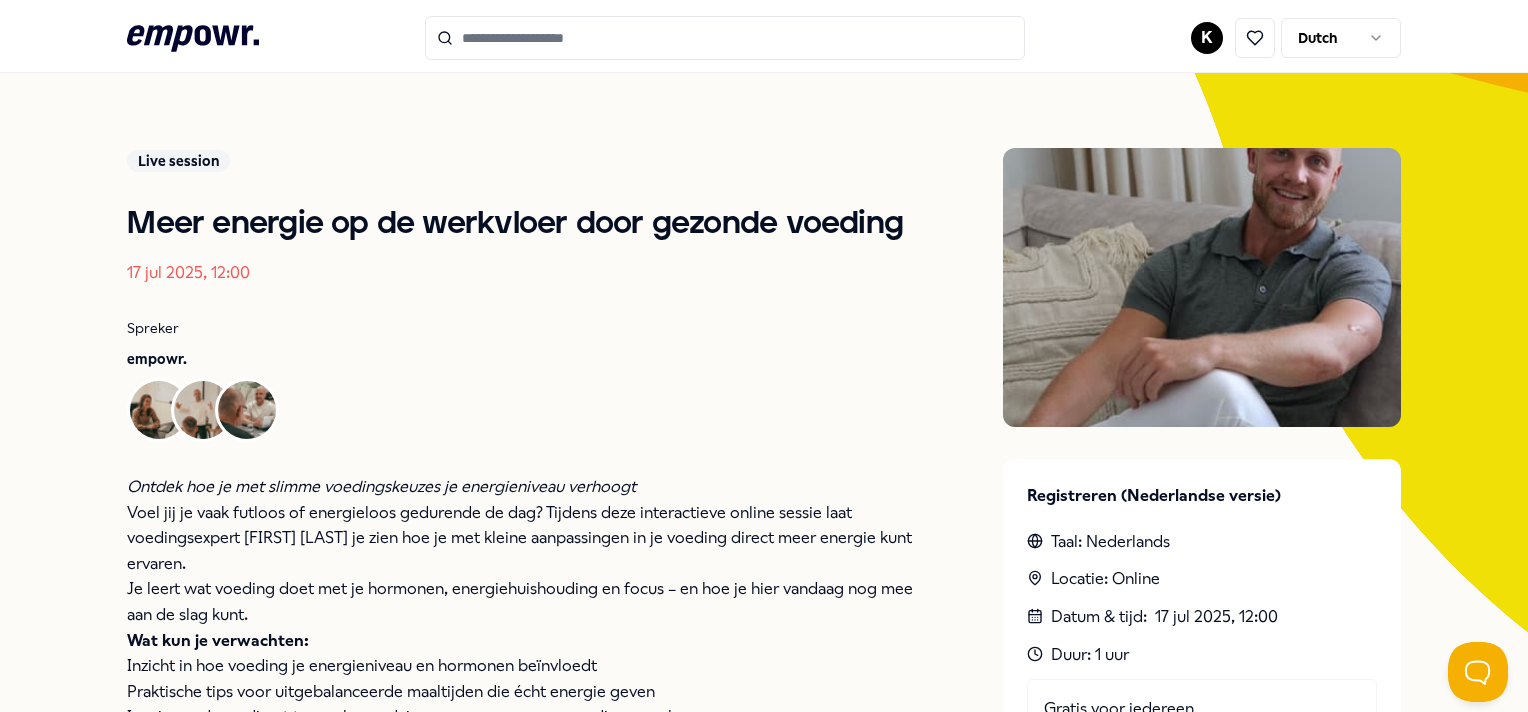 scroll, scrollTop: 328, scrollLeft: 0, axis: vertical 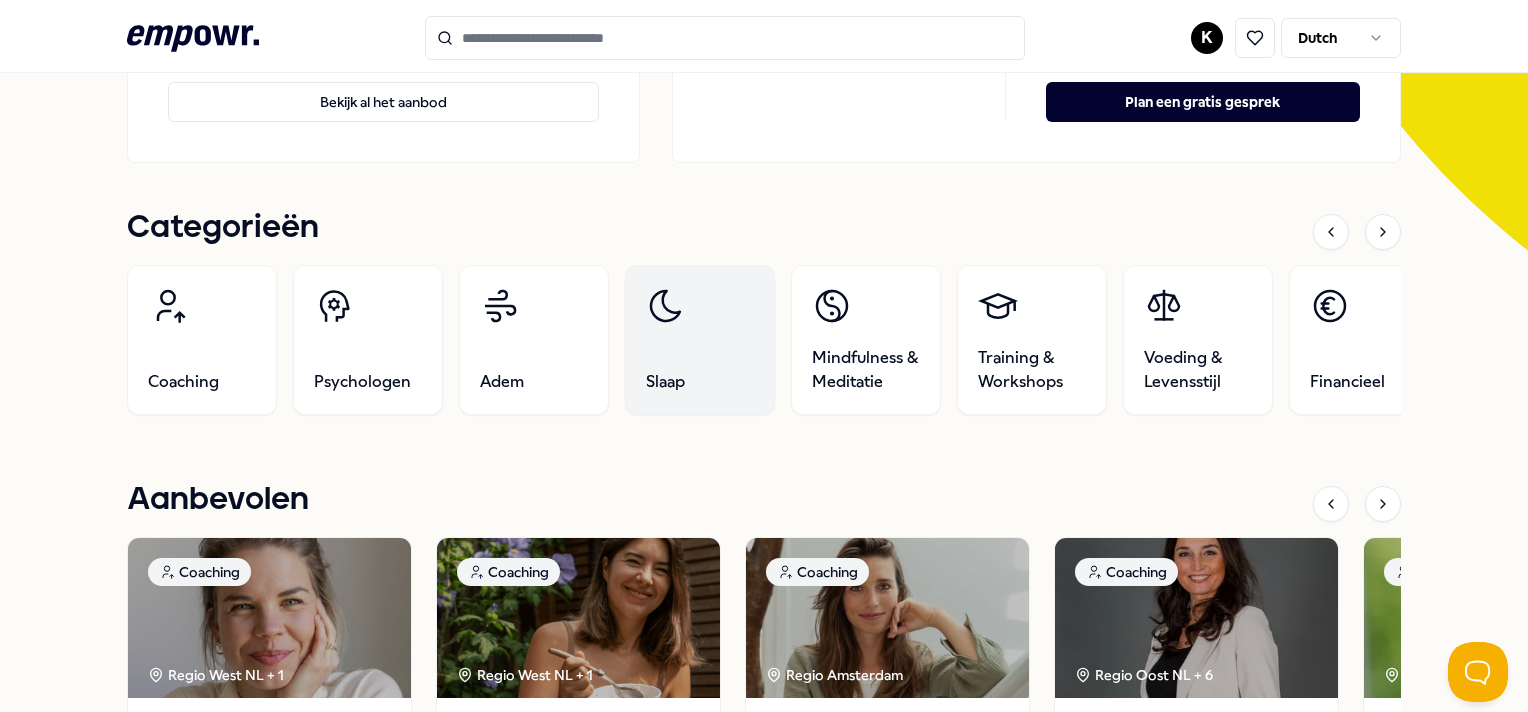 click on "Slaap" at bounding box center [700, 340] 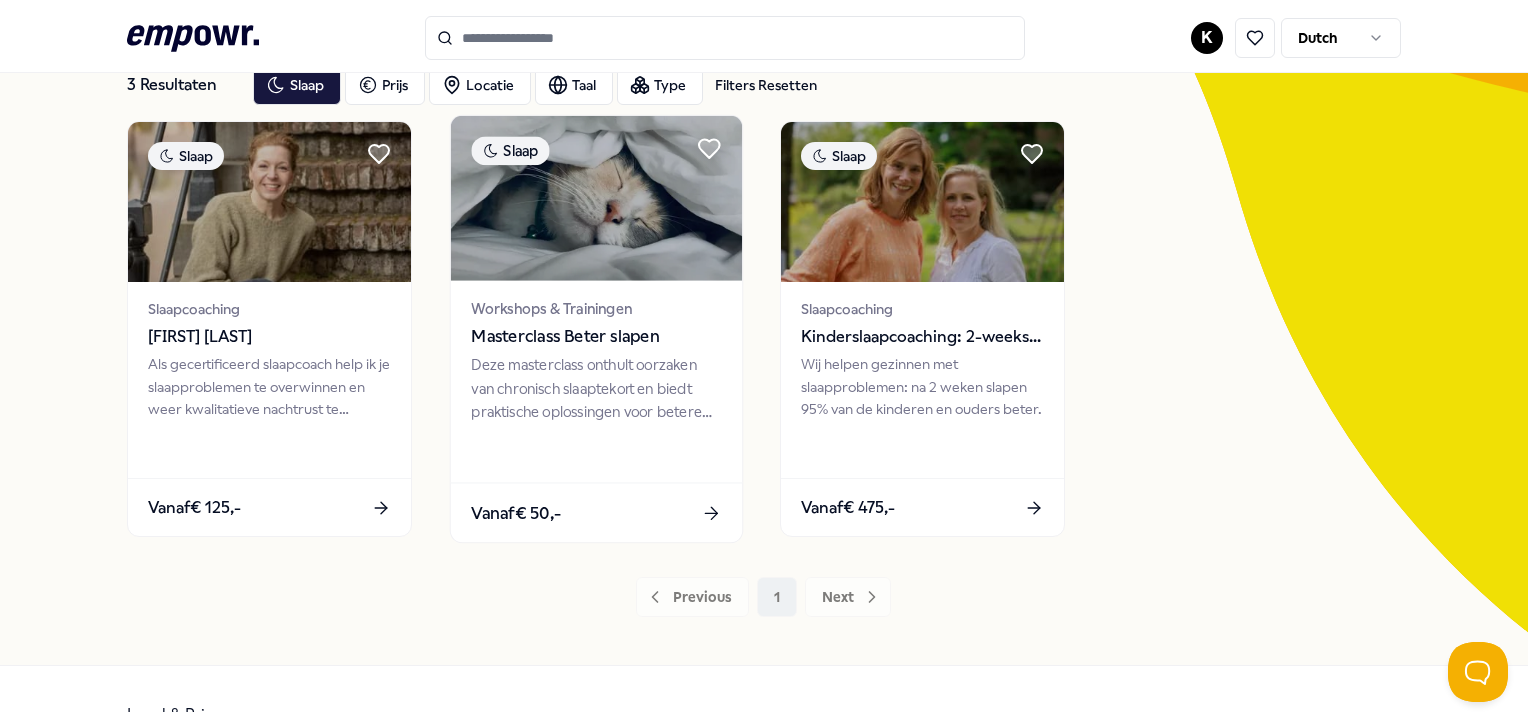 click on "Deze masterclass onthult oorzaken van chronisch slaaptekort en biedt praktische
oplossingen voor betere slaap." at bounding box center [596, 388] 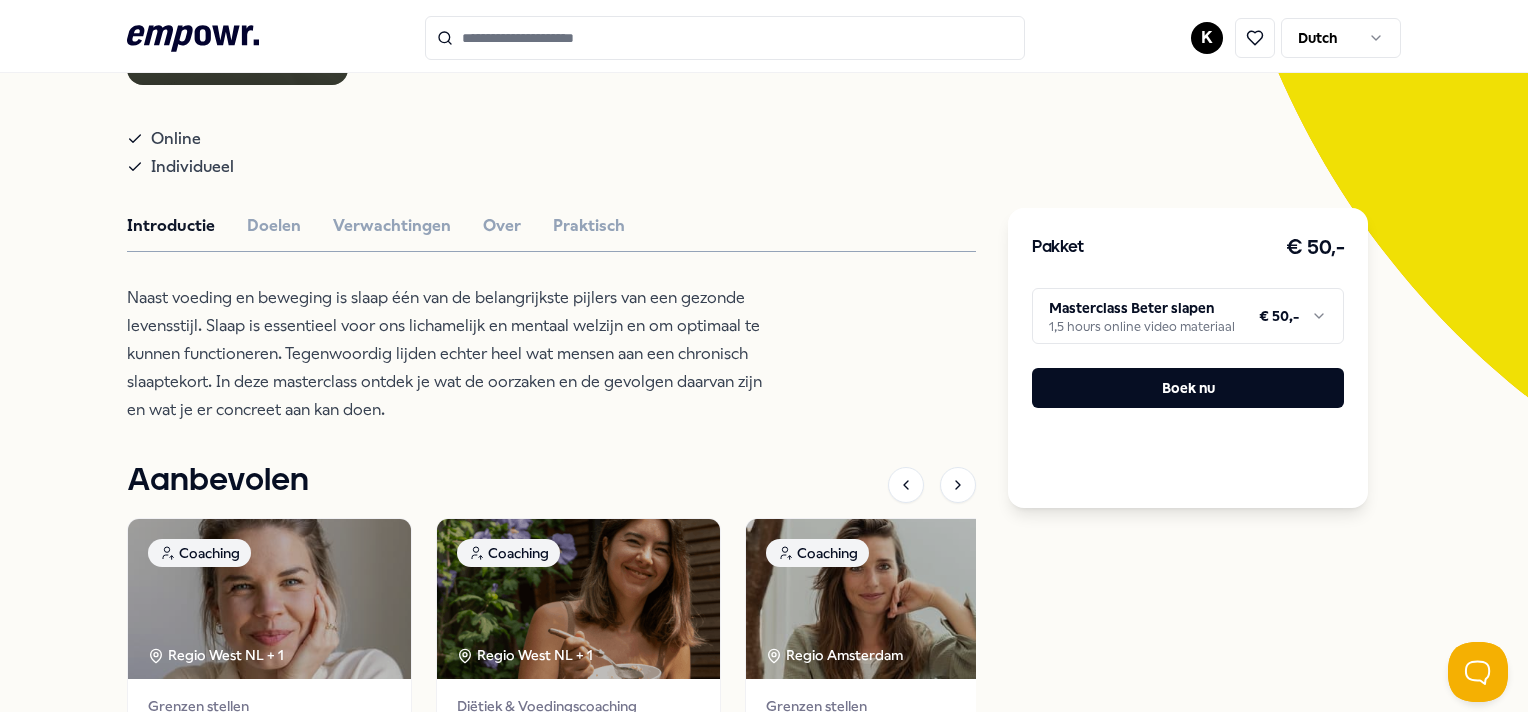 scroll, scrollTop: 328, scrollLeft: 0, axis: vertical 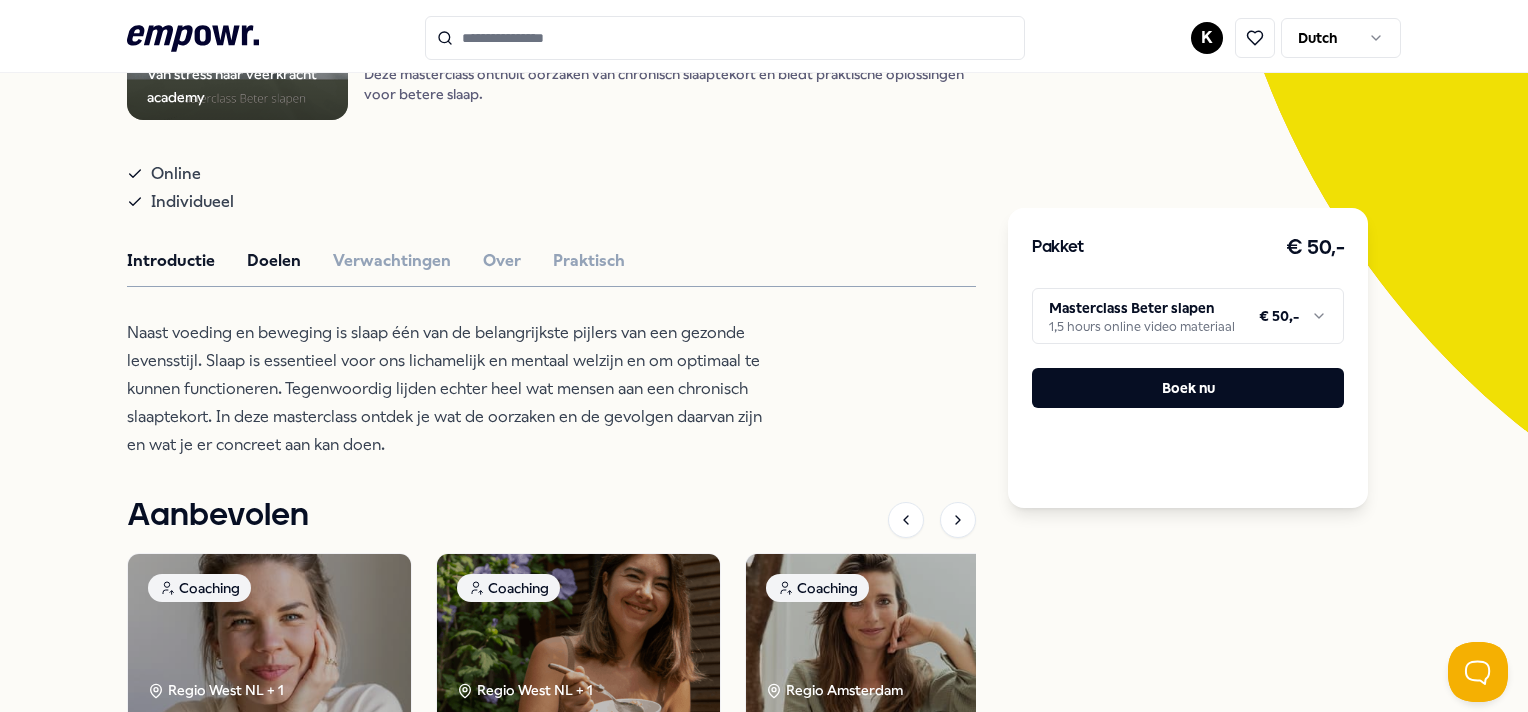 click on "Doelen" at bounding box center (274, 261) 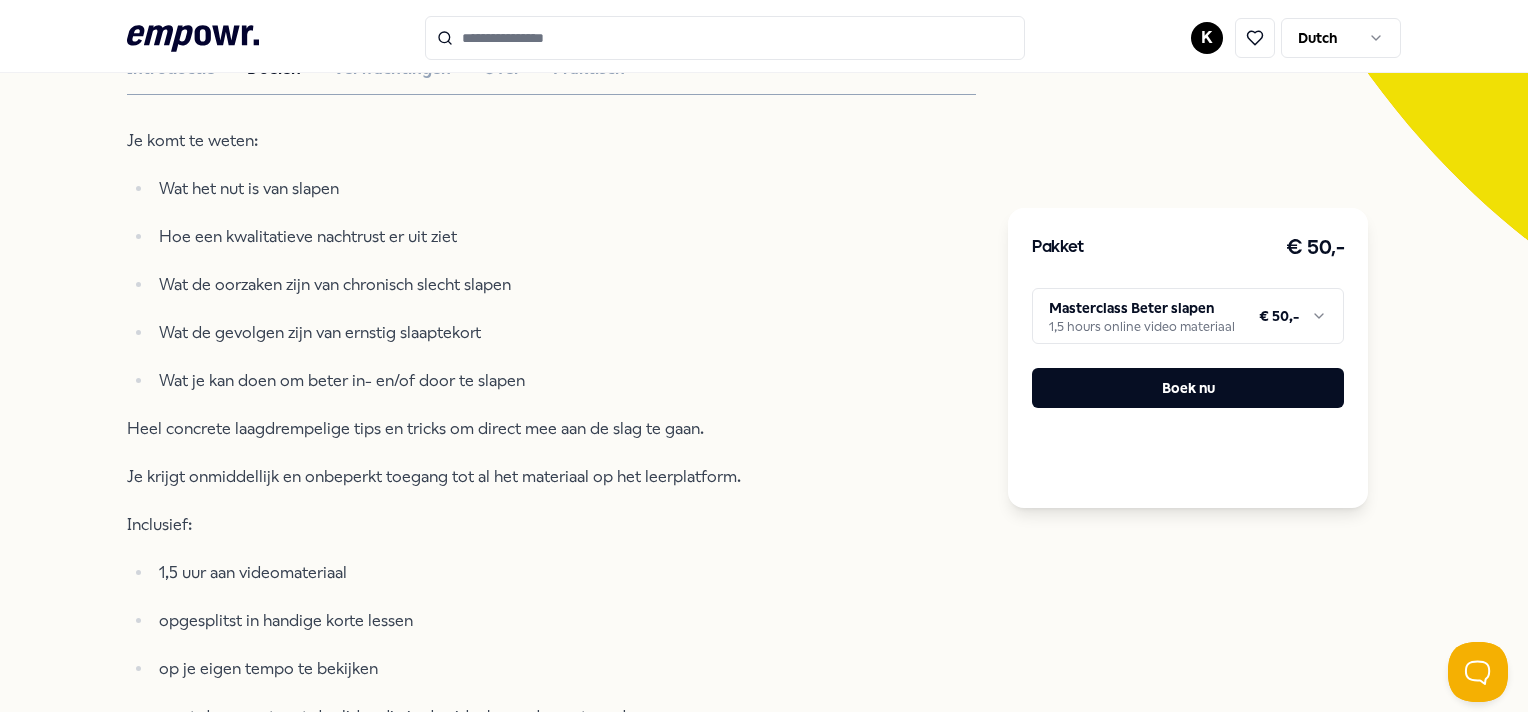 scroll, scrollTop: 428, scrollLeft: 0, axis: vertical 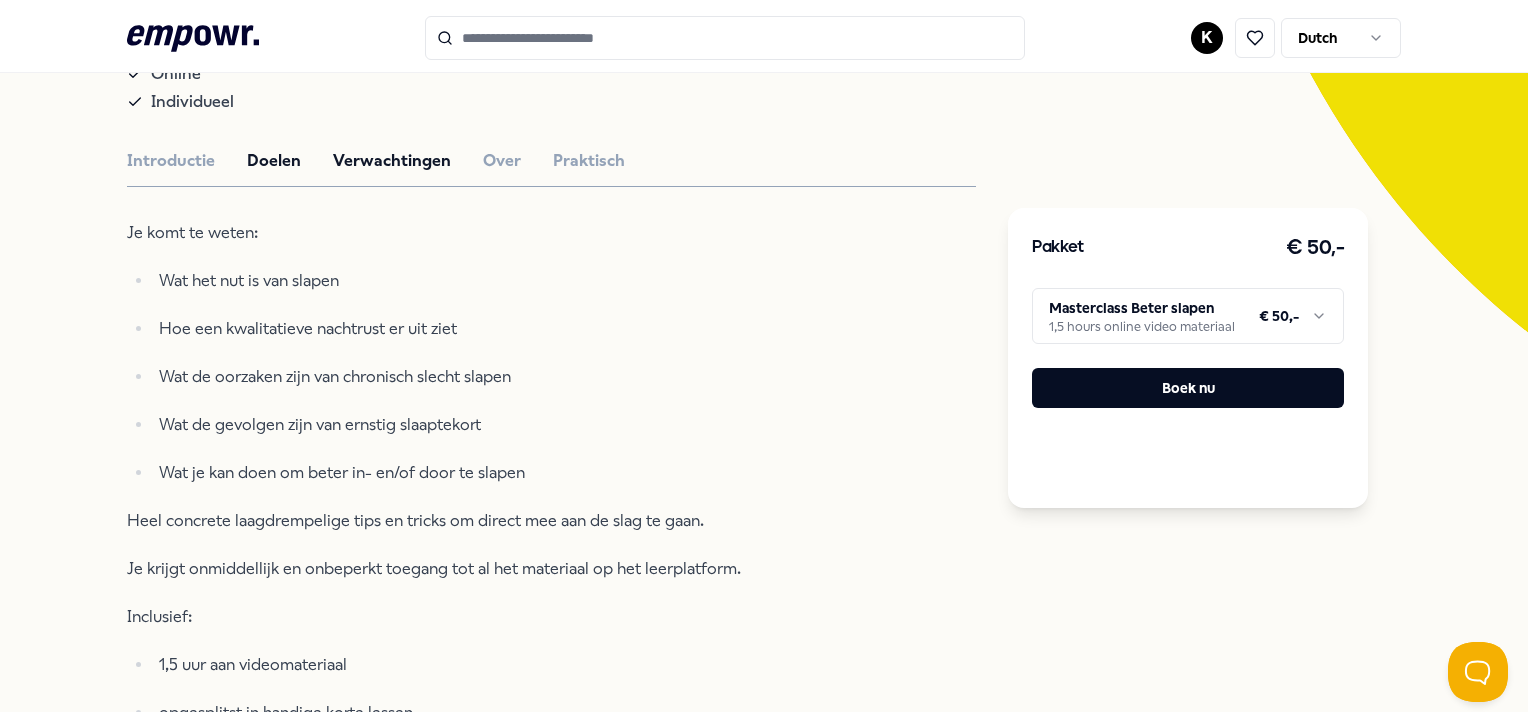 click on "Verwachtingen" at bounding box center [392, 161] 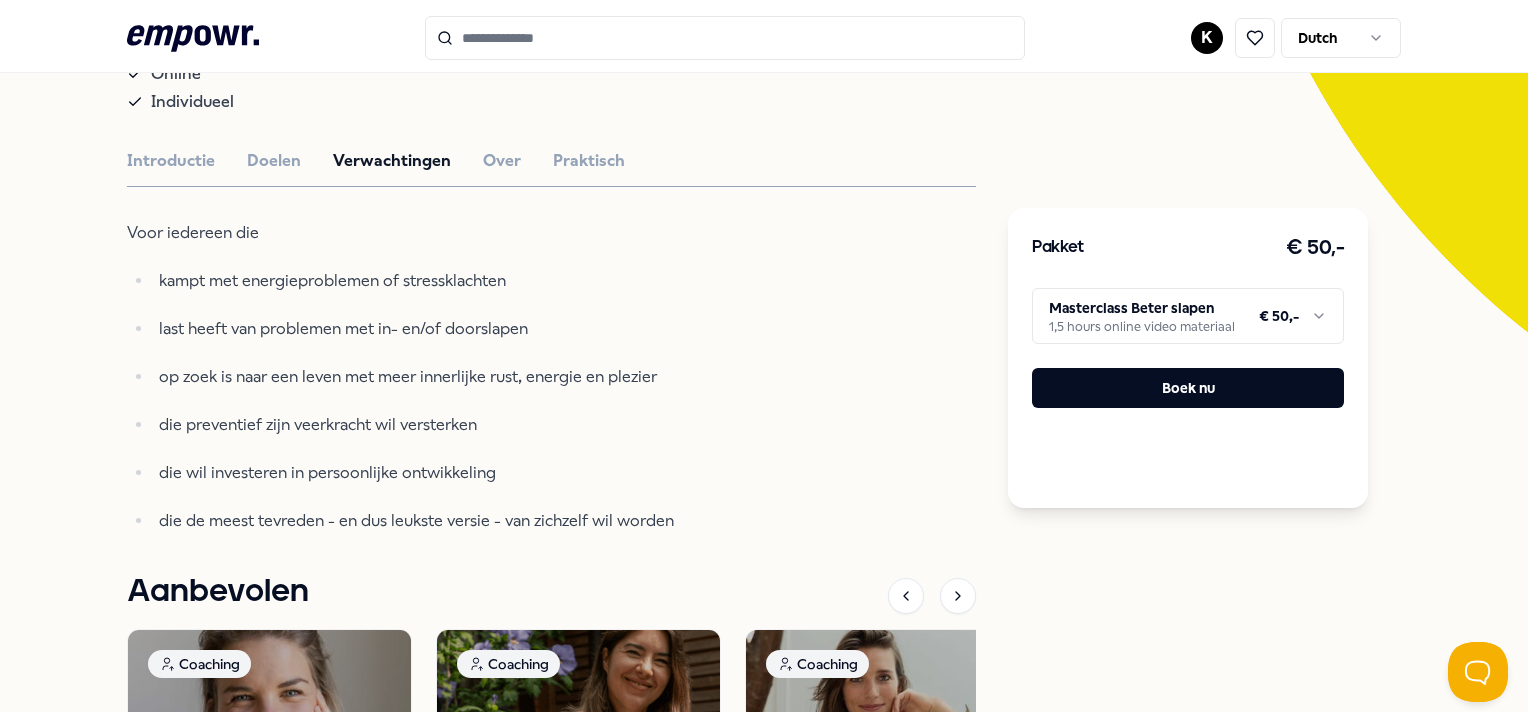scroll, scrollTop: 328, scrollLeft: 0, axis: vertical 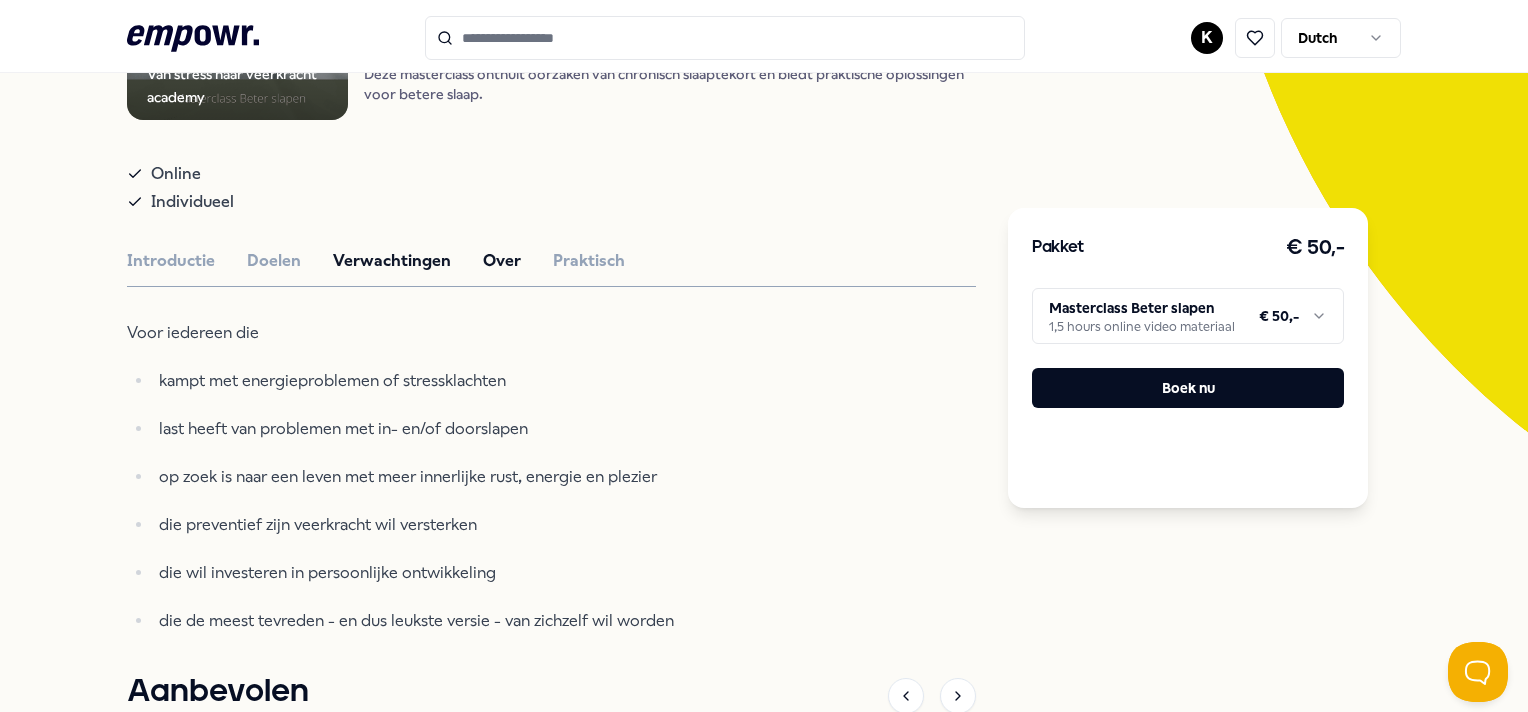 click on "Over" at bounding box center [502, 261] 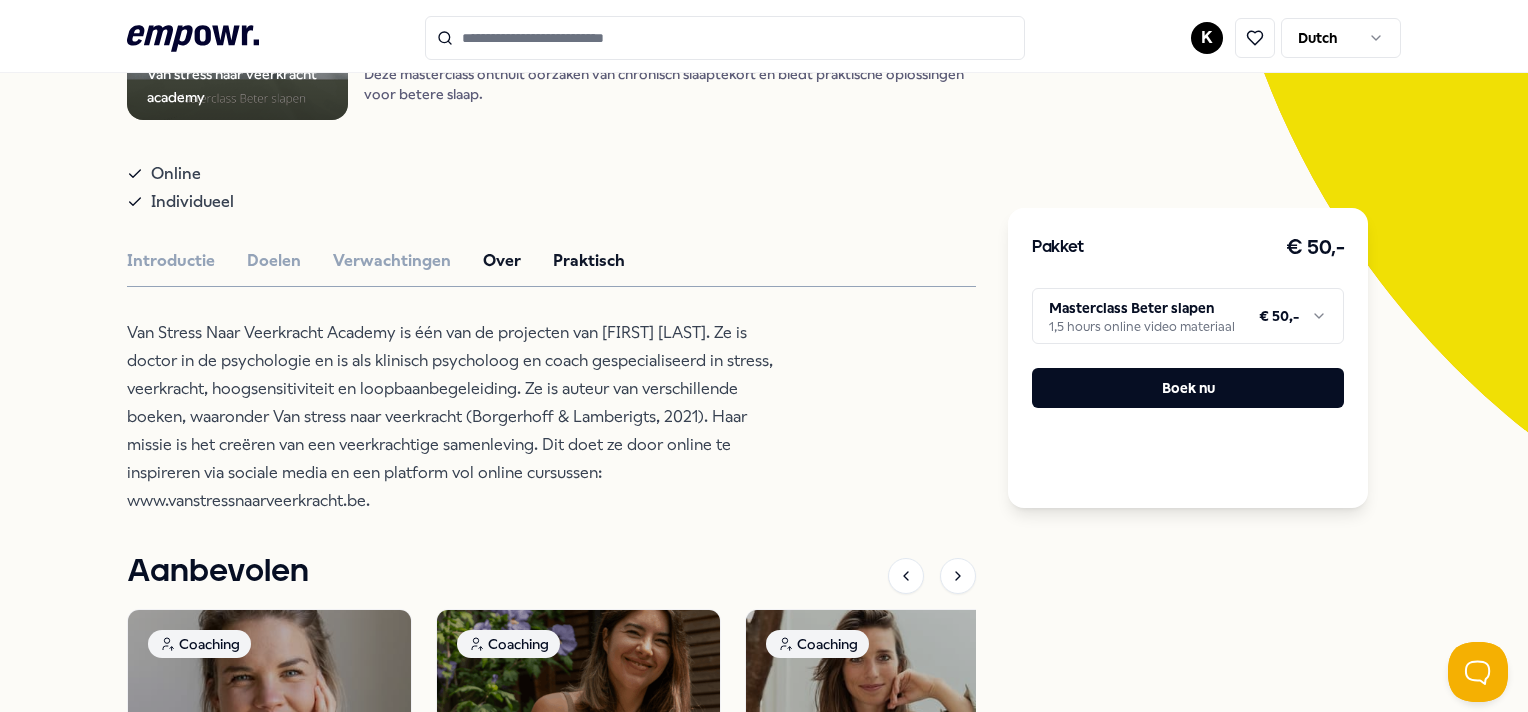 click on "Praktisch" at bounding box center [589, 261] 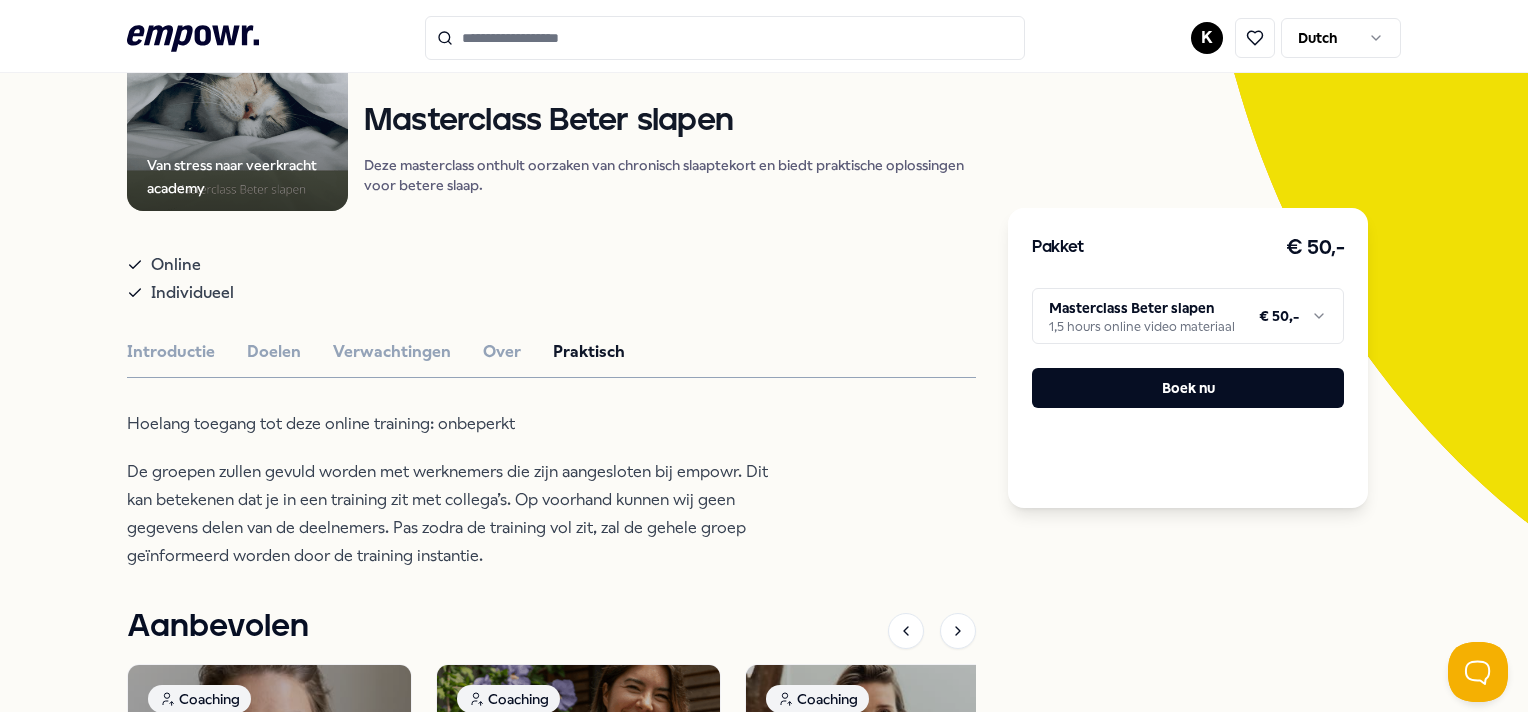 scroll, scrollTop: 0, scrollLeft: 0, axis: both 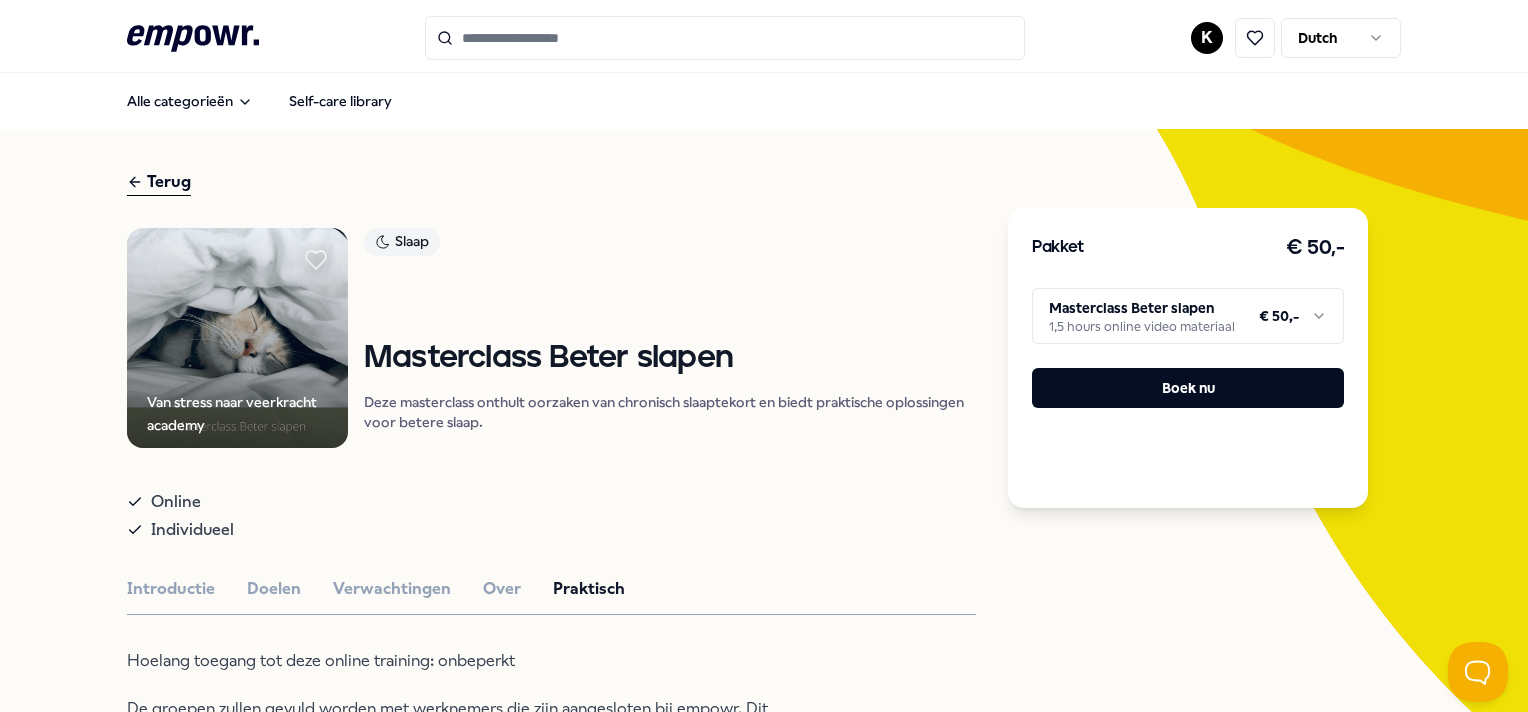 click 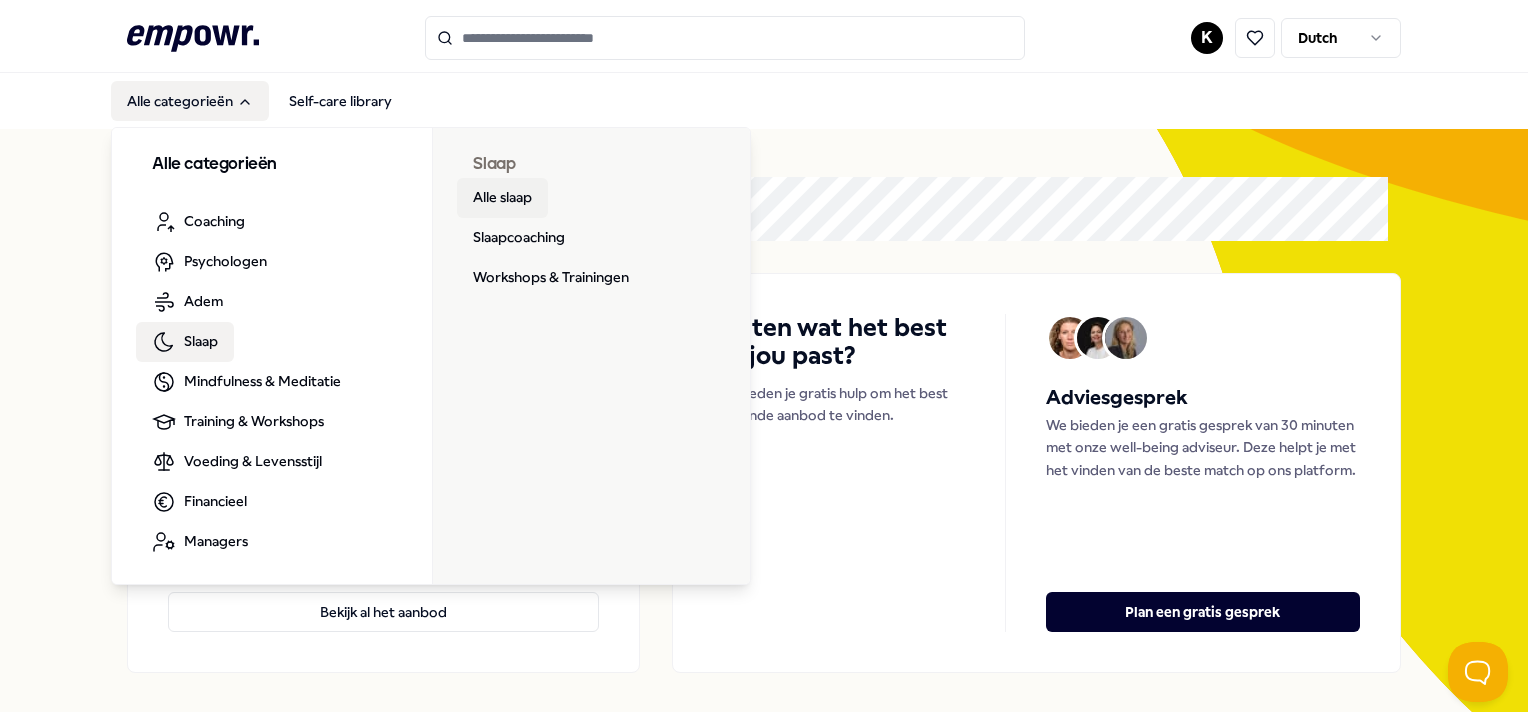 click on "Alle   slaap" at bounding box center [502, 198] 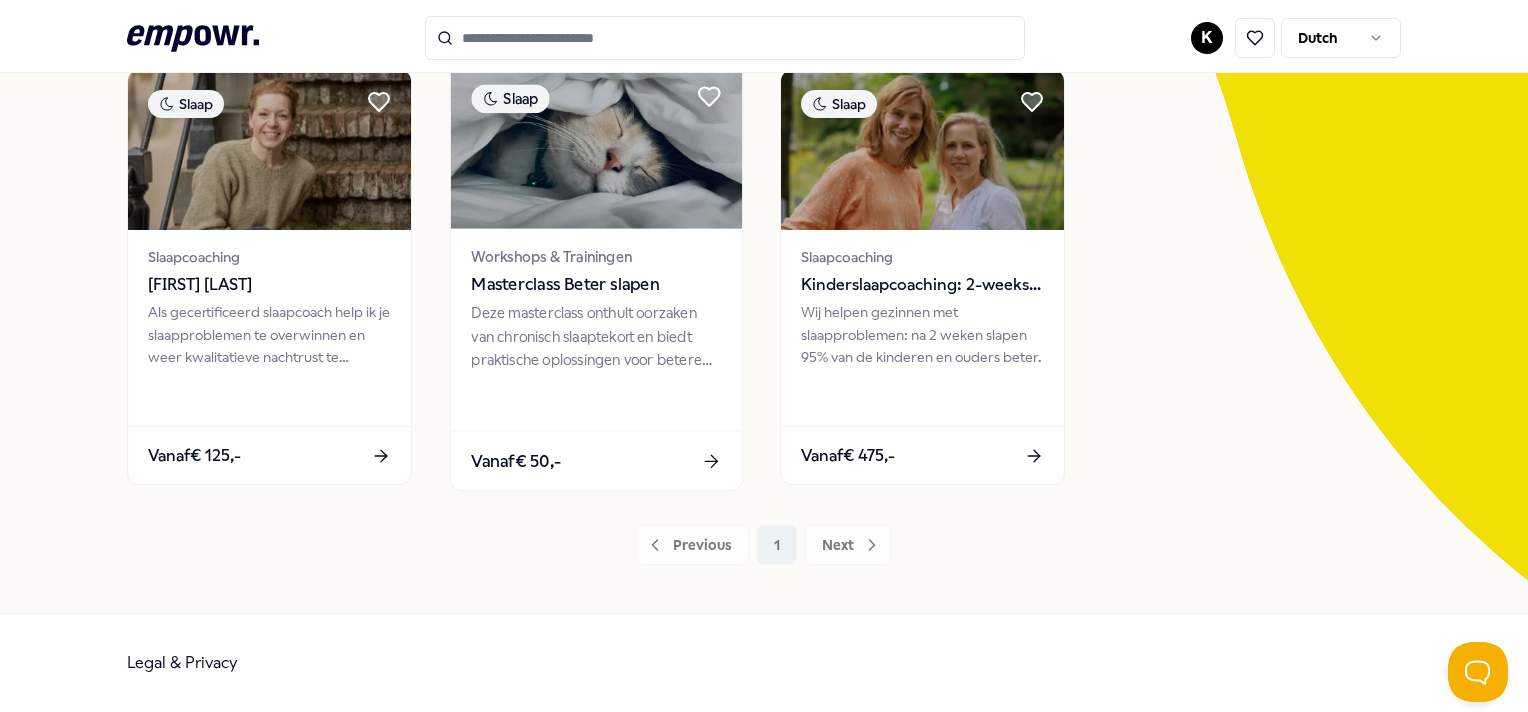 scroll, scrollTop: 80, scrollLeft: 0, axis: vertical 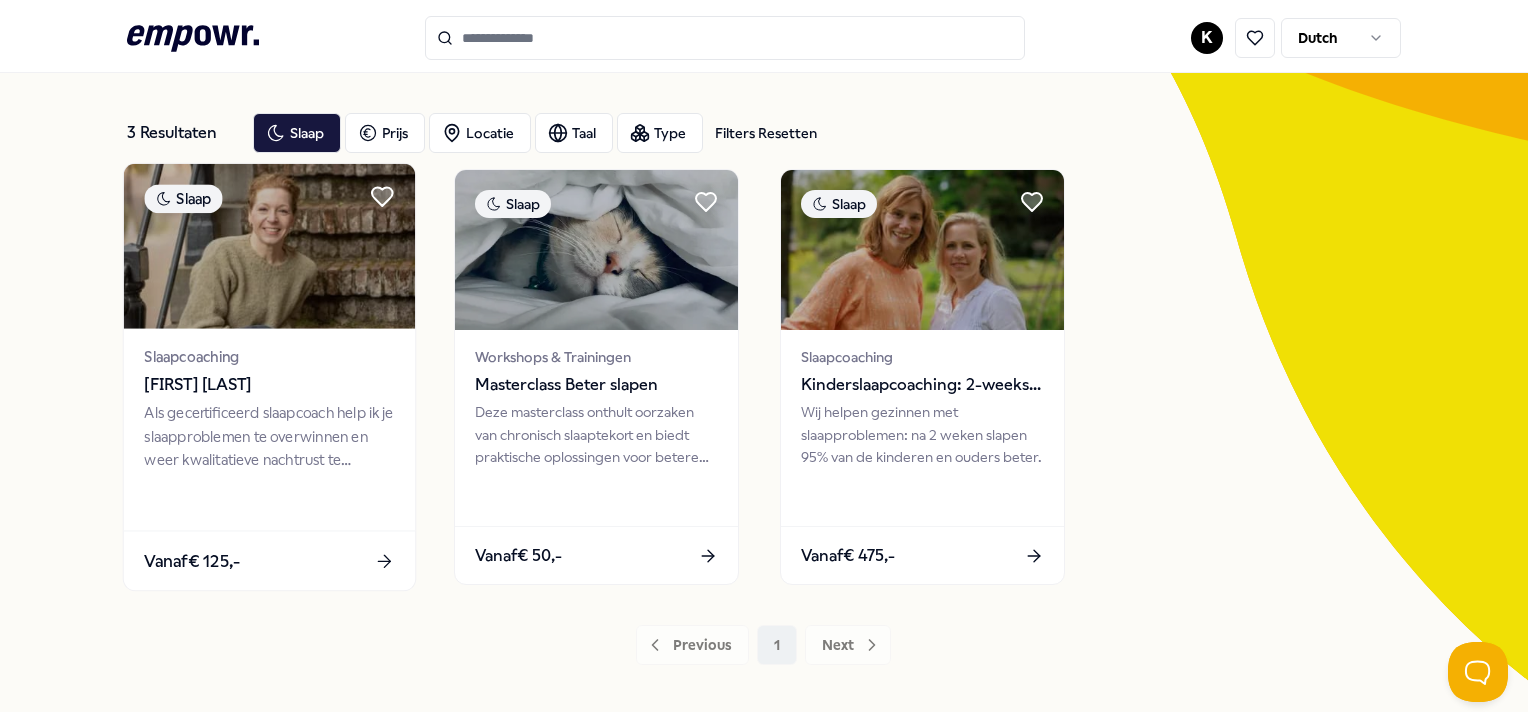 click on "[FIRST] [LAST]" at bounding box center (270, 385) 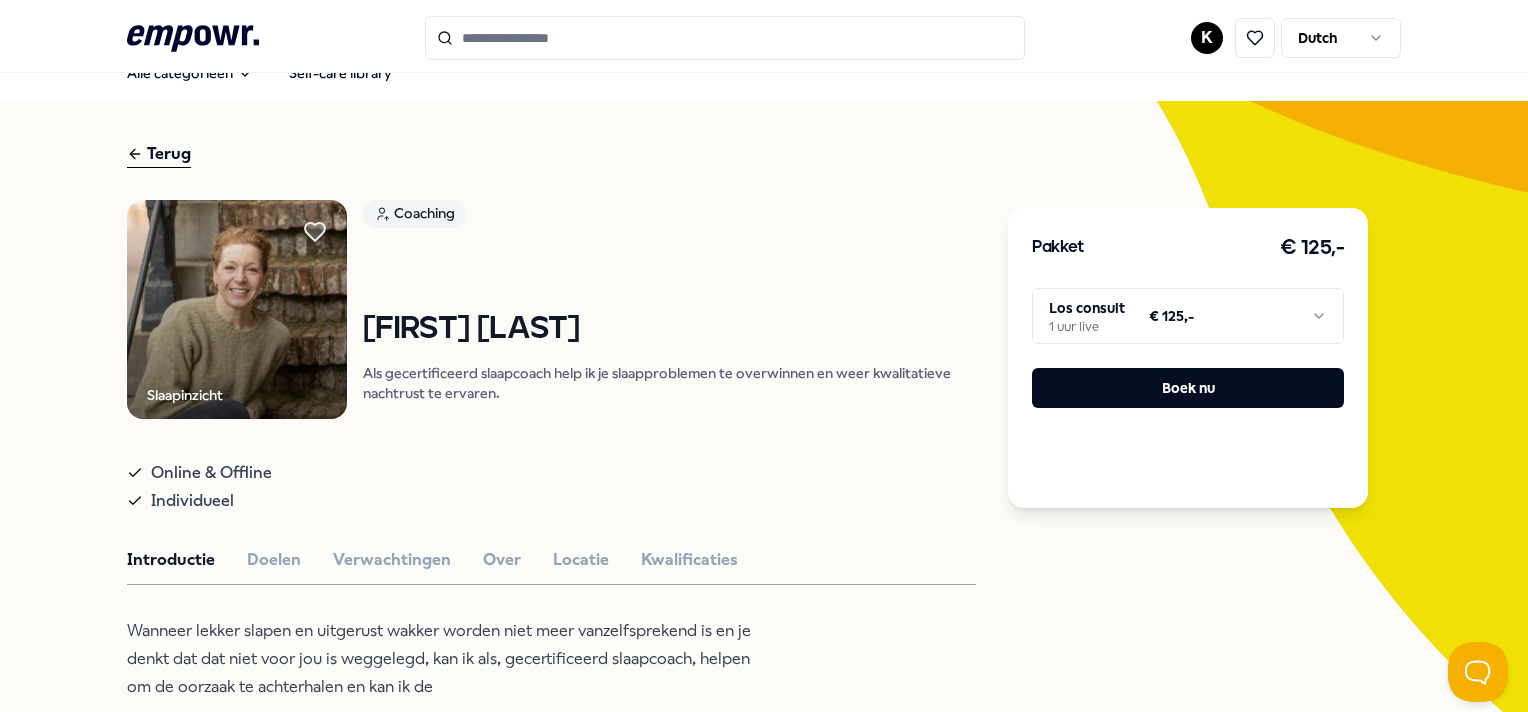 scroll, scrollTop: 0, scrollLeft: 0, axis: both 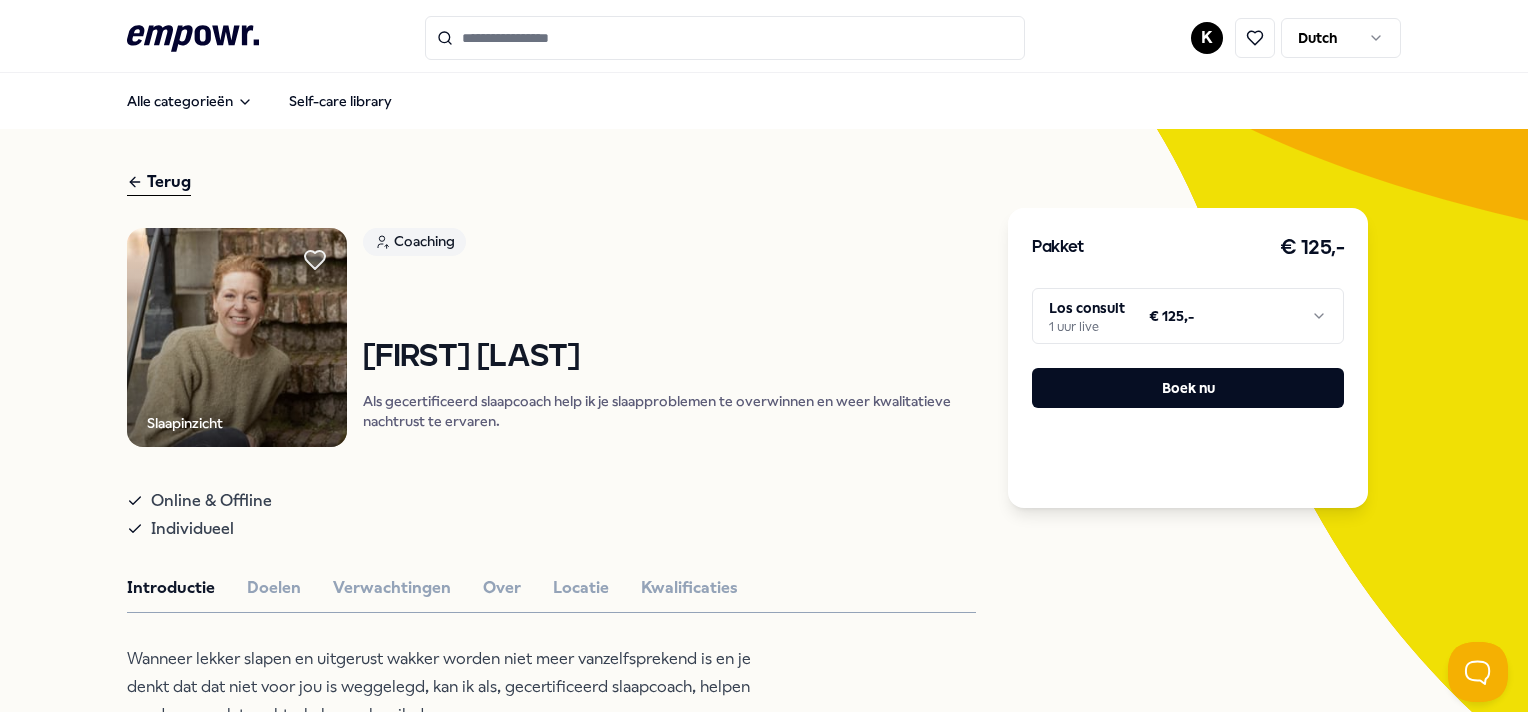 click on ".empowr-logo_svg__cls-1{fill:#03032f}" 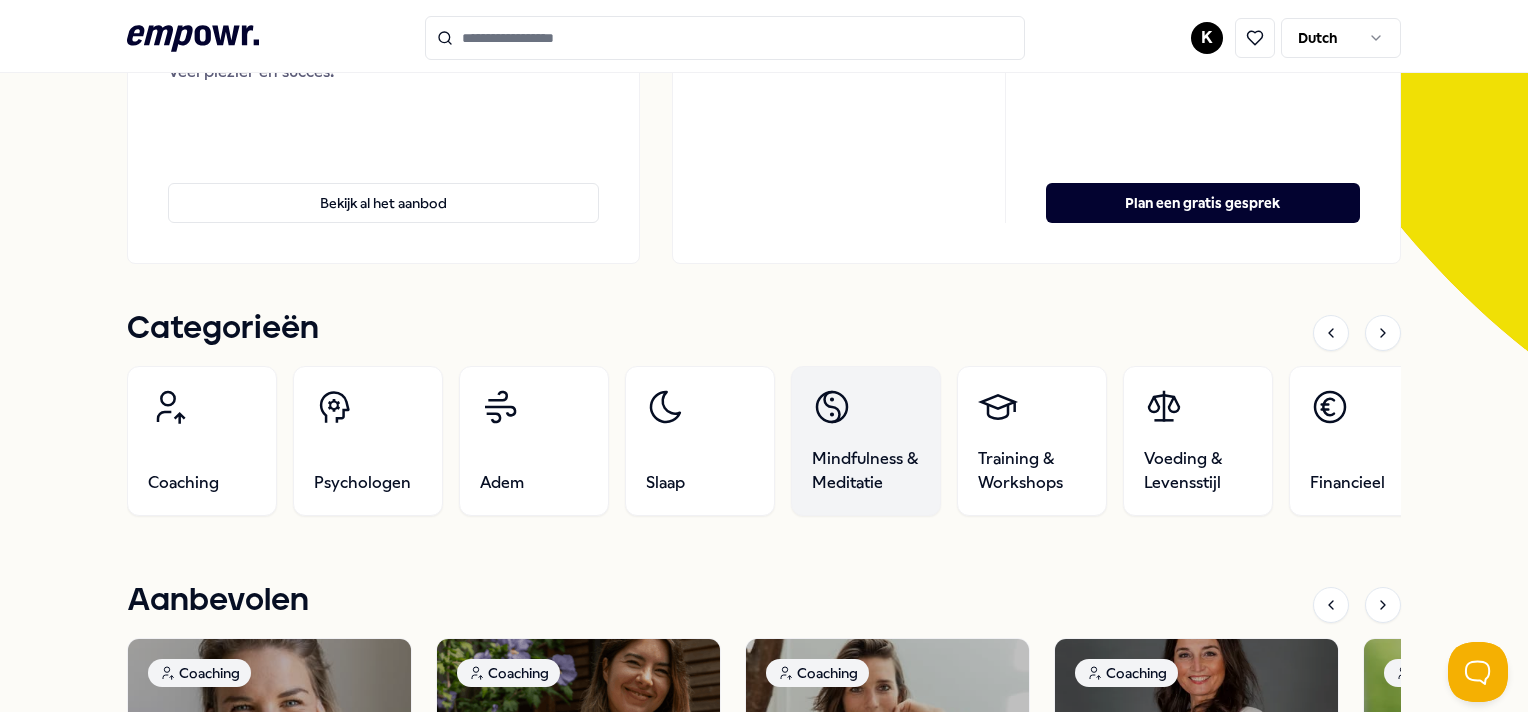 scroll, scrollTop: 400, scrollLeft: 0, axis: vertical 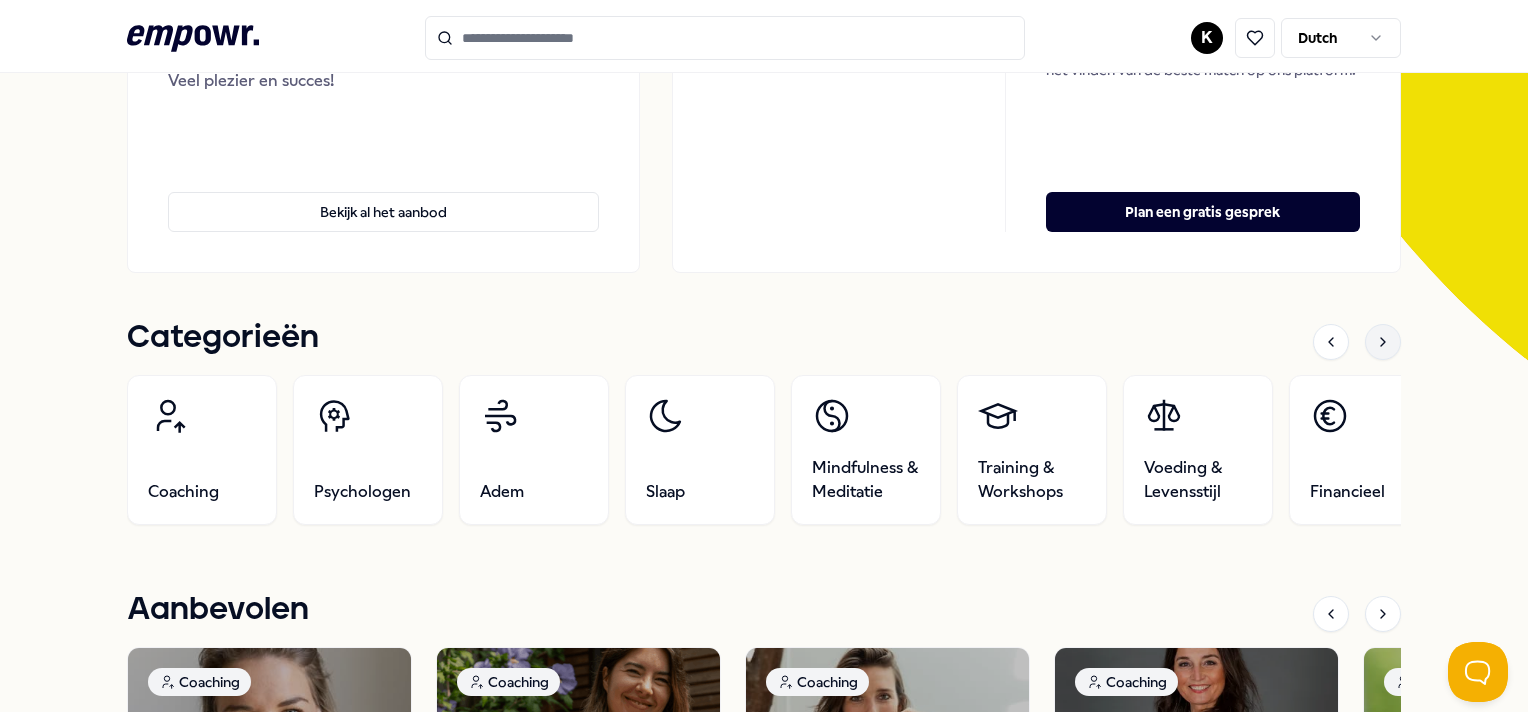 click 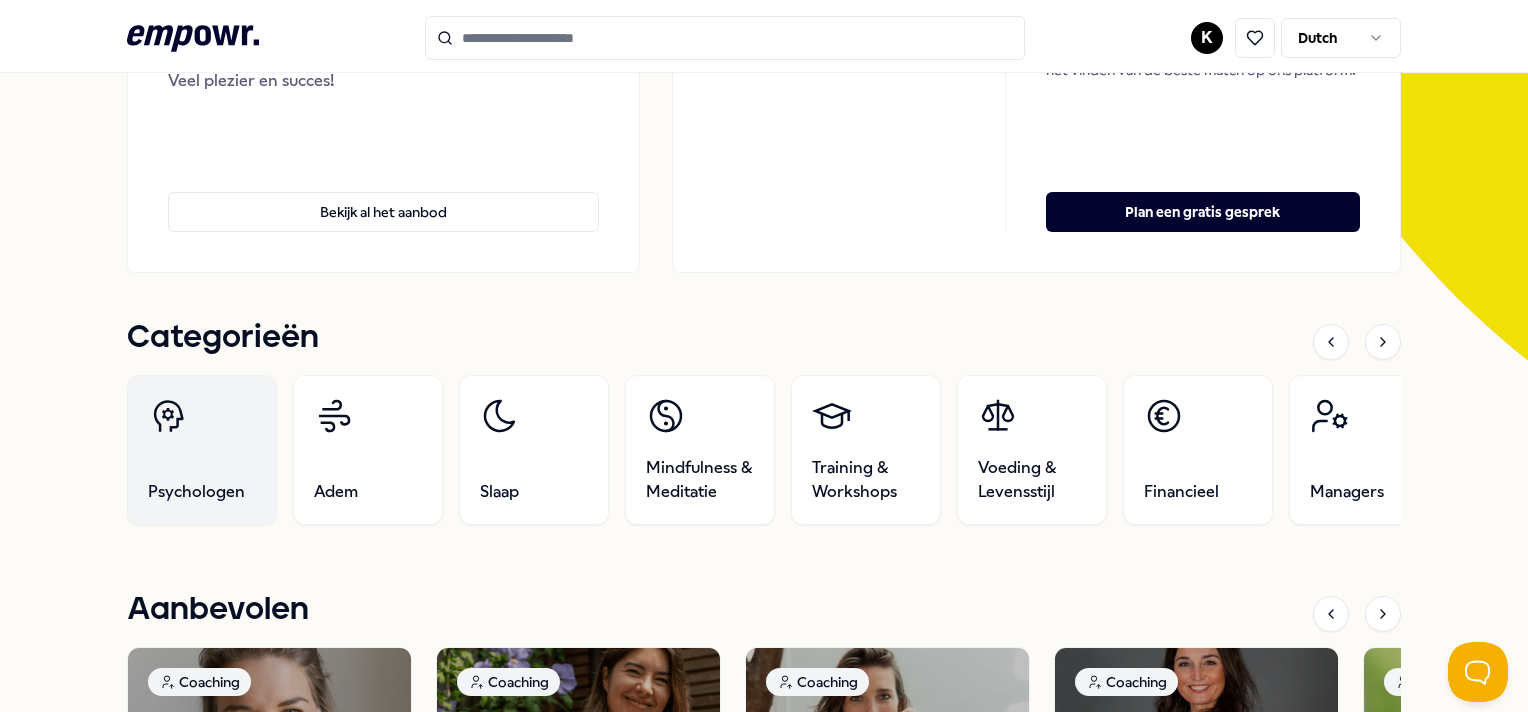 click on "Psychologen" at bounding box center (196, 492) 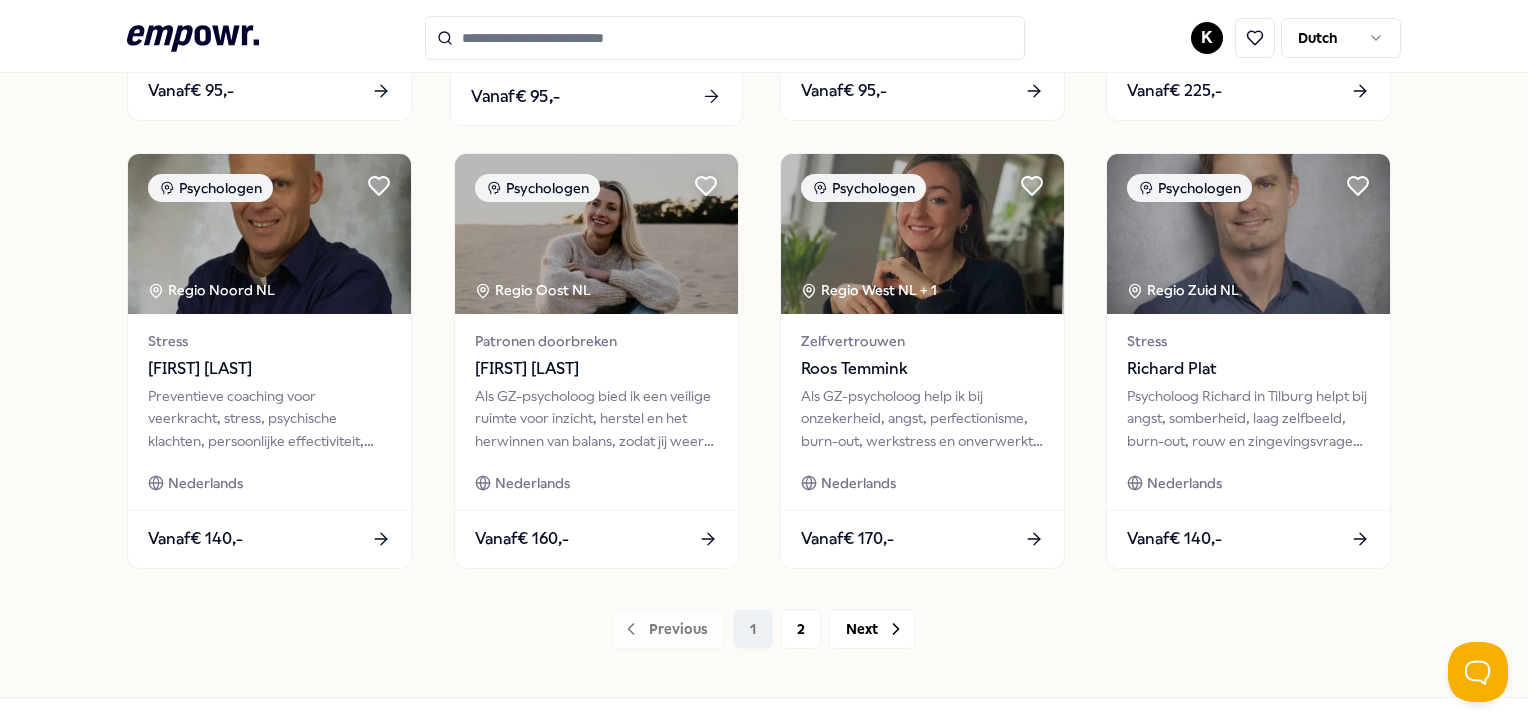 scroll, scrollTop: 1028, scrollLeft: 0, axis: vertical 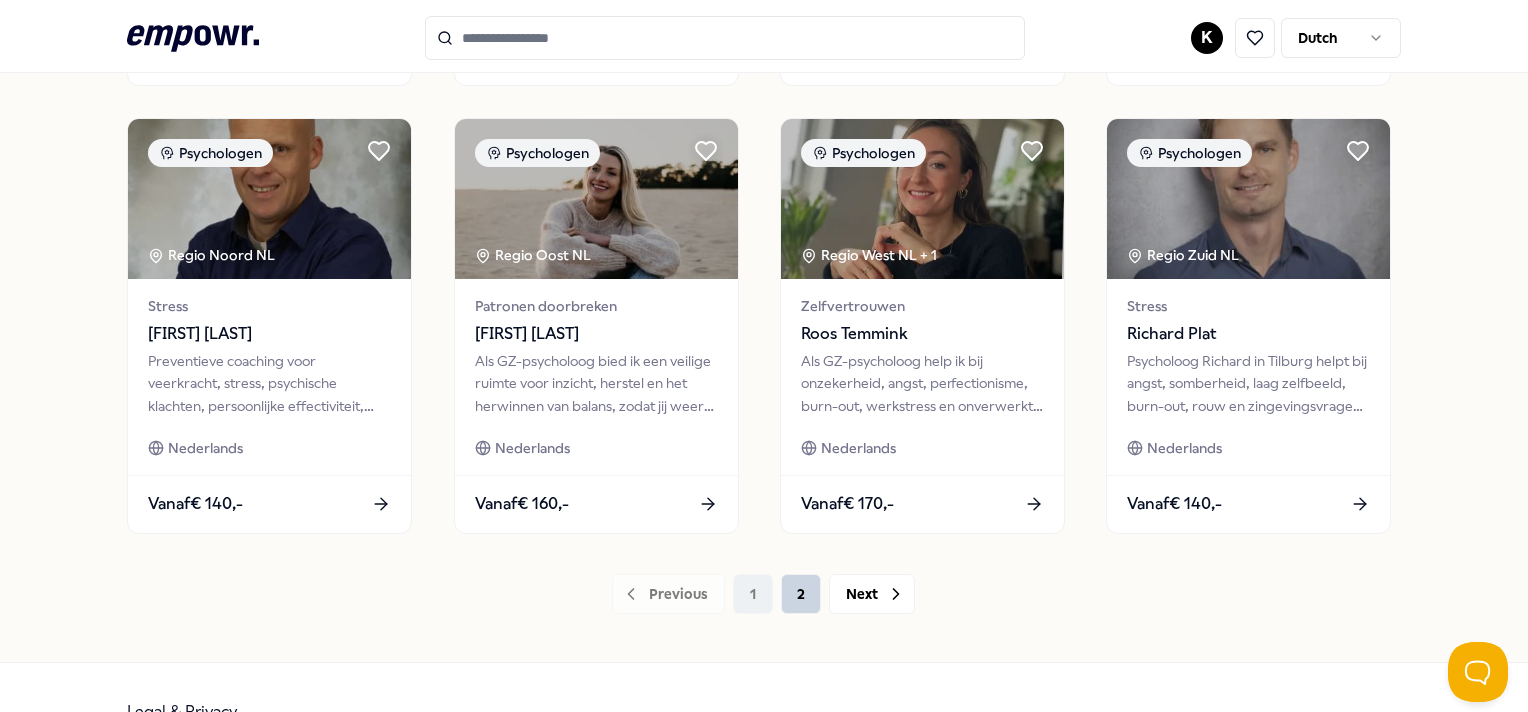 click on "2" at bounding box center [801, 594] 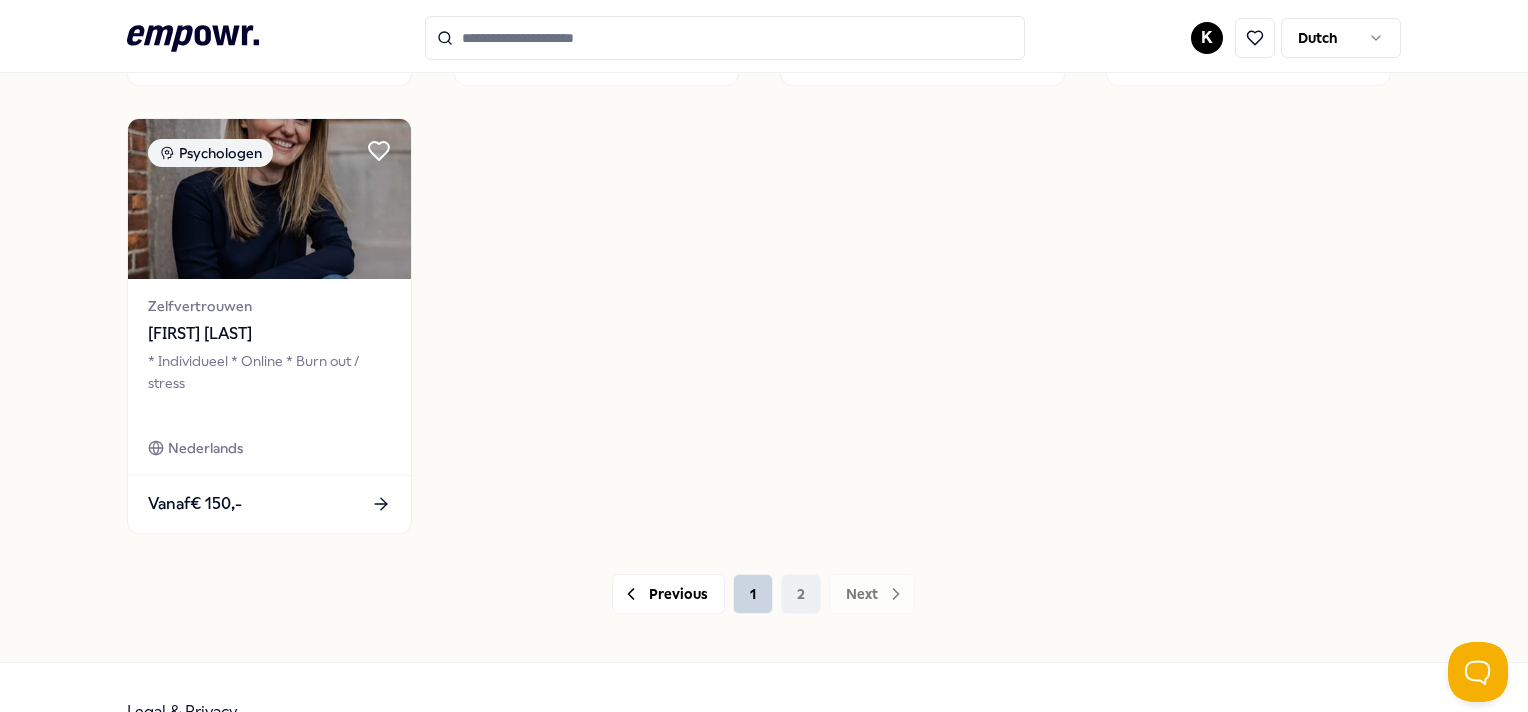 click on "1" at bounding box center (753, 594) 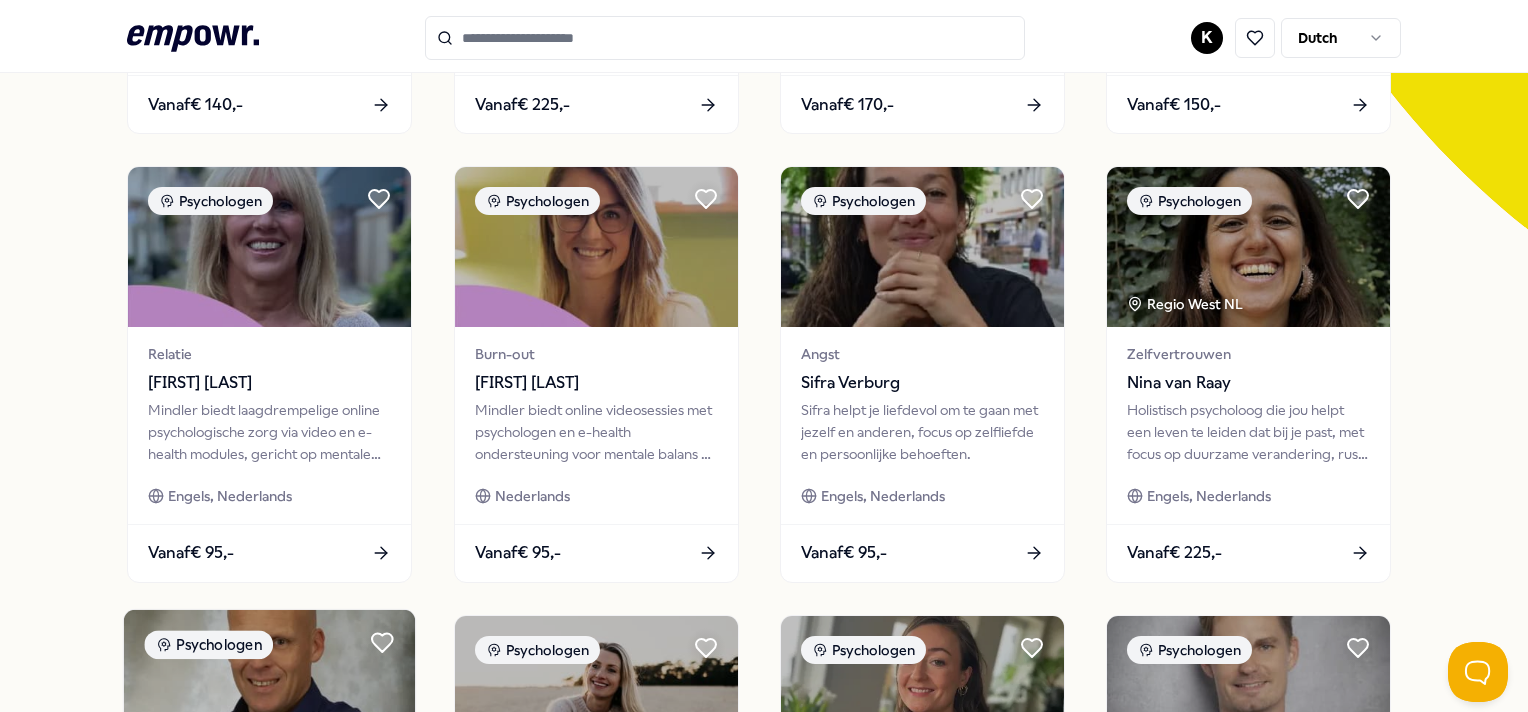 scroll, scrollTop: 528, scrollLeft: 0, axis: vertical 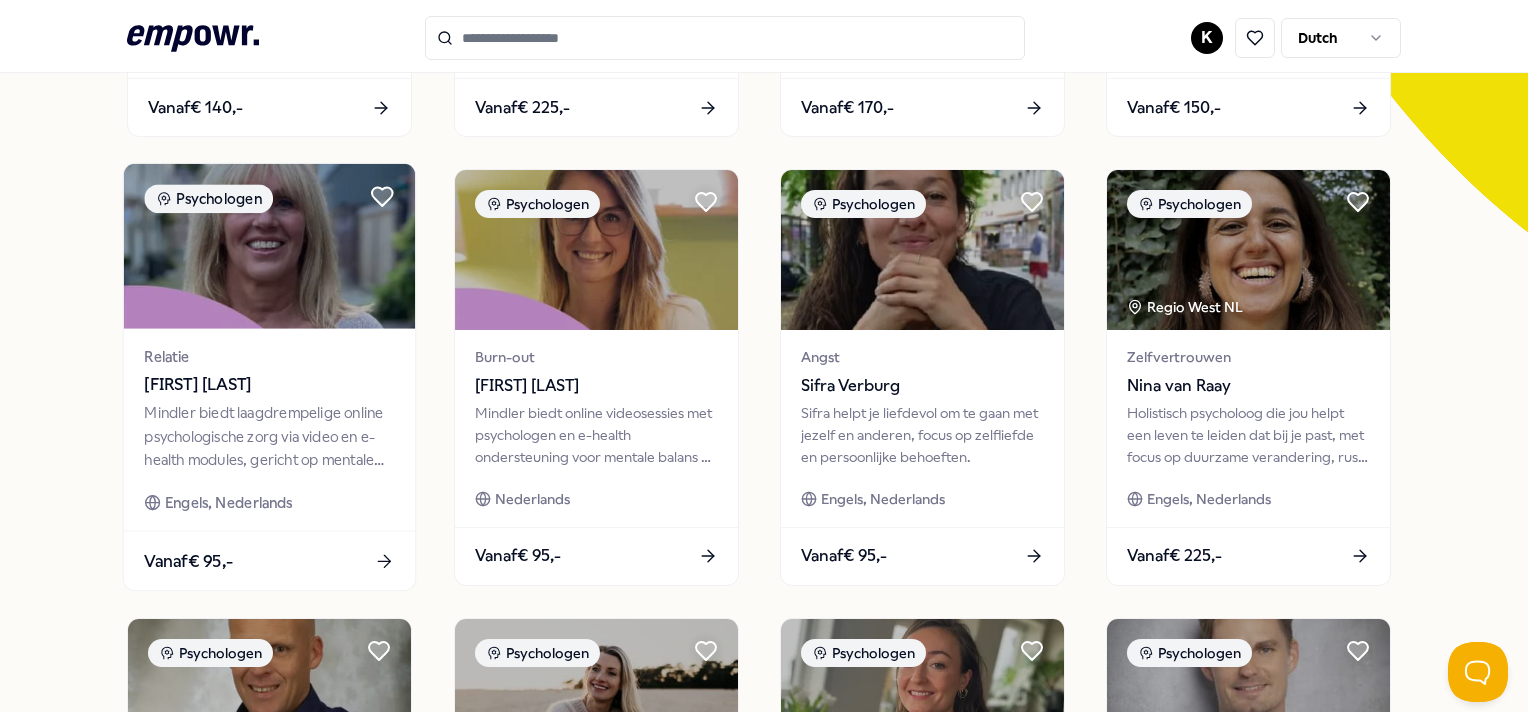 click on "Mindler biedt laagdrempelige online psychologische zorg via video en e-health
modules, gericht op mentale balans en welzijn." at bounding box center (270, 436) 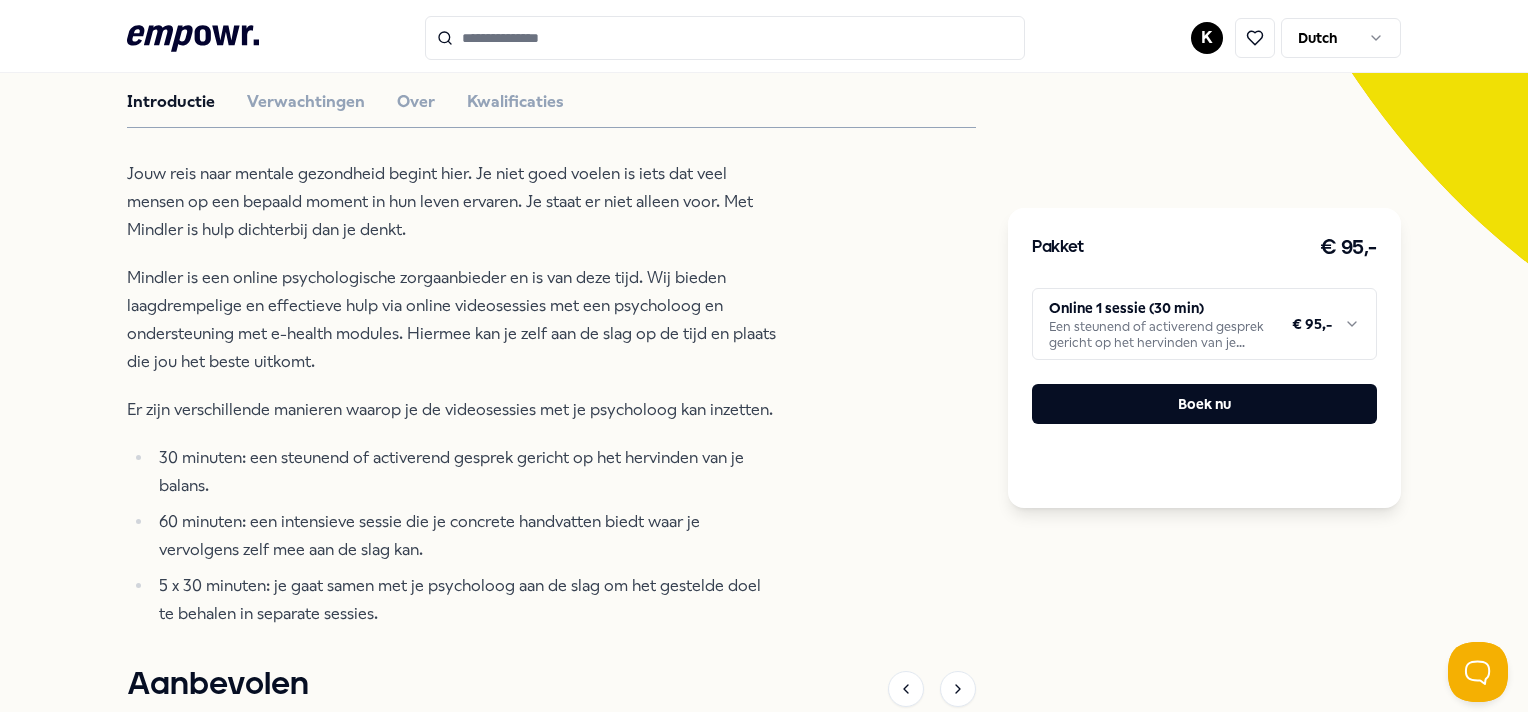 scroll, scrollTop: 528, scrollLeft: 0, axis: vertical 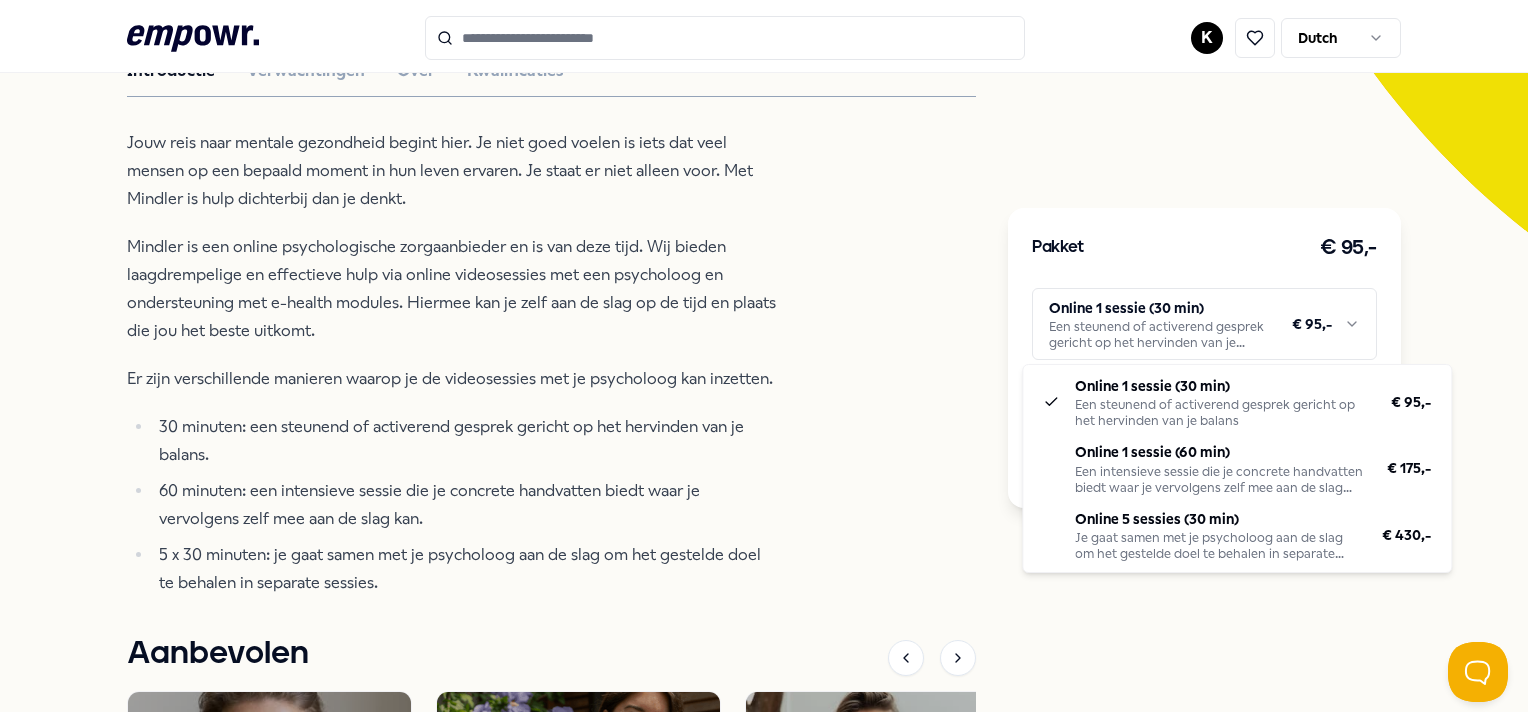 click on ".empowr-logo_svg__cls-1{fill:#03032f} K Dutch Alle categorieën   Self-care library Terug Mindler Psychologen [FIRST] [LAST] Mindler biedt laagdrempelige online psychologische zorg via video en e-health modules, gericht op mentale balans en welzijn. Online Nederlands & Engels www.mindler.nl Engels, Nederlands Introductie Verwachtingen Over Kwalificaties Jouw reis naar mentale gezondheid begint hier. Je niet goed voelen is iets dat veel mensen op een bepaald moment in hun leven ervaren. Je staat er niet alleen voor. Met Mindler is hulp dichterbij dan je denkt. Mindler is een online psychologische zorgaanbieder en is van deze tijd. Wij bieden laagdrempelige en effectieve hulp via online videosessies met een psycholoog en ondersteuning met e-health modules. Hiermee kan je zelf aan de slag op de tijd en plaats die jou het beste uitkomt. Er zijn verschillende manieren waarop je de videosessies met je psycholoog kan inzetten. 30 minuten: een steunend of activerend gesprek gericht op het hervinden van je balans." at bounding box center (764, 356) 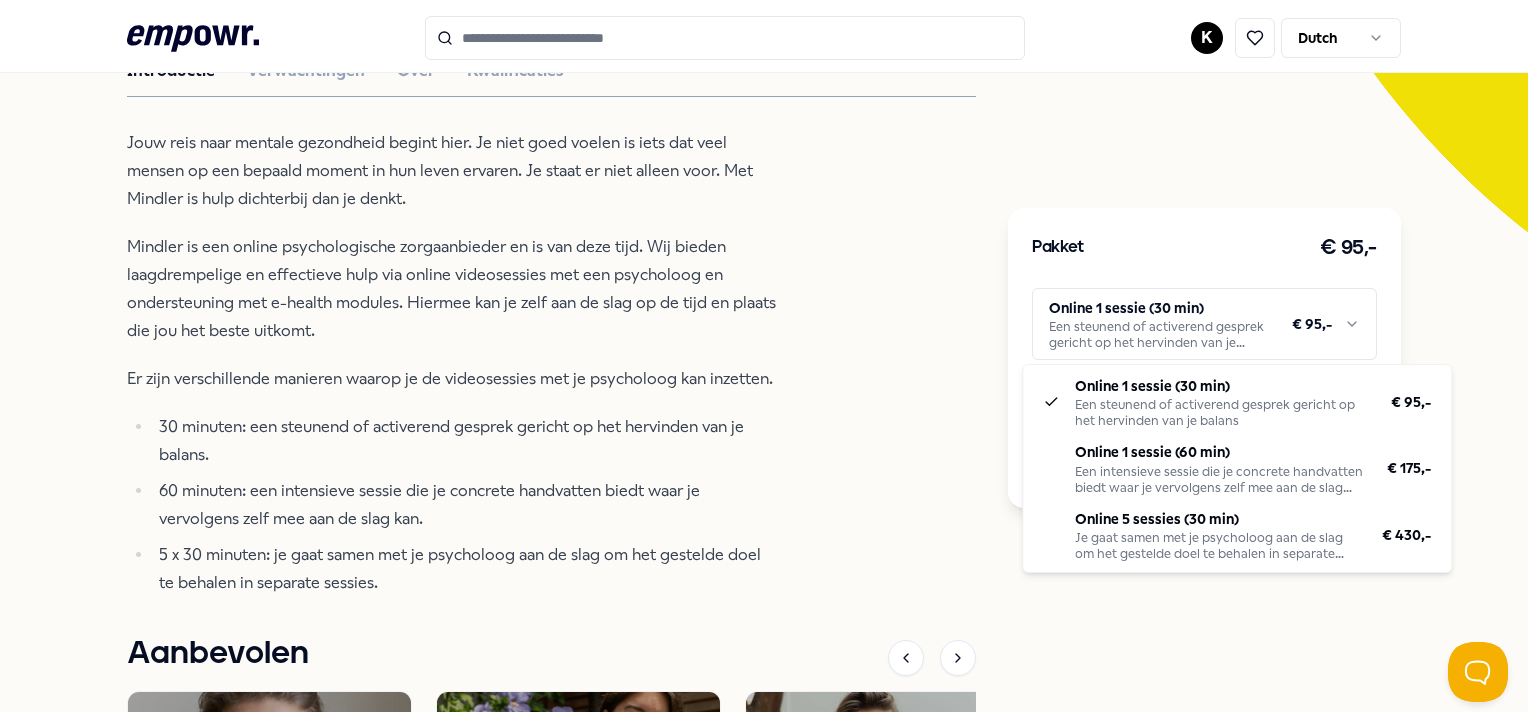 click on ".empowr-logo_svg__cls-1{fill:#03032f} K Dutch Alle categorieën   Self-care library Terug Mindler Psychologen [FIRST] [LAST] Mindler biedt laagdrempelige online psychologische zorg via video en e-health modules, gericht op mentale balans en welzijn. Online Nederlands & Engels www.mindler.nl Engels, Nederlands Introductie Verwachtingen Over Kwalificaties Jouw reis naar mentale gezondheid begint hier. Je niet goed voelen is iets dat veel mensen op een bepaald moment in hun leven ervaren. Je staat er niet alleen voor. Met Mindler is hulp dichterbij dan je denkt. Mindler is een online psychologische zorgaanbieder en is van deze tijd. Wij bieden laagdrempelige en effectieve hulp via online videosessies met een psycholoog en ondersteuning met e-health modules. Hiermee kan je zelf aan de slag op de tijd en plaats die jou het beste uitkomt. Er zijn verschillende manieren waarop je de videosessies met je psycholoog kan inzetten. 30 minuten: een steunend of activerend gesprek gericht op het hervinden van je balans." at bounding box center [764, 356] 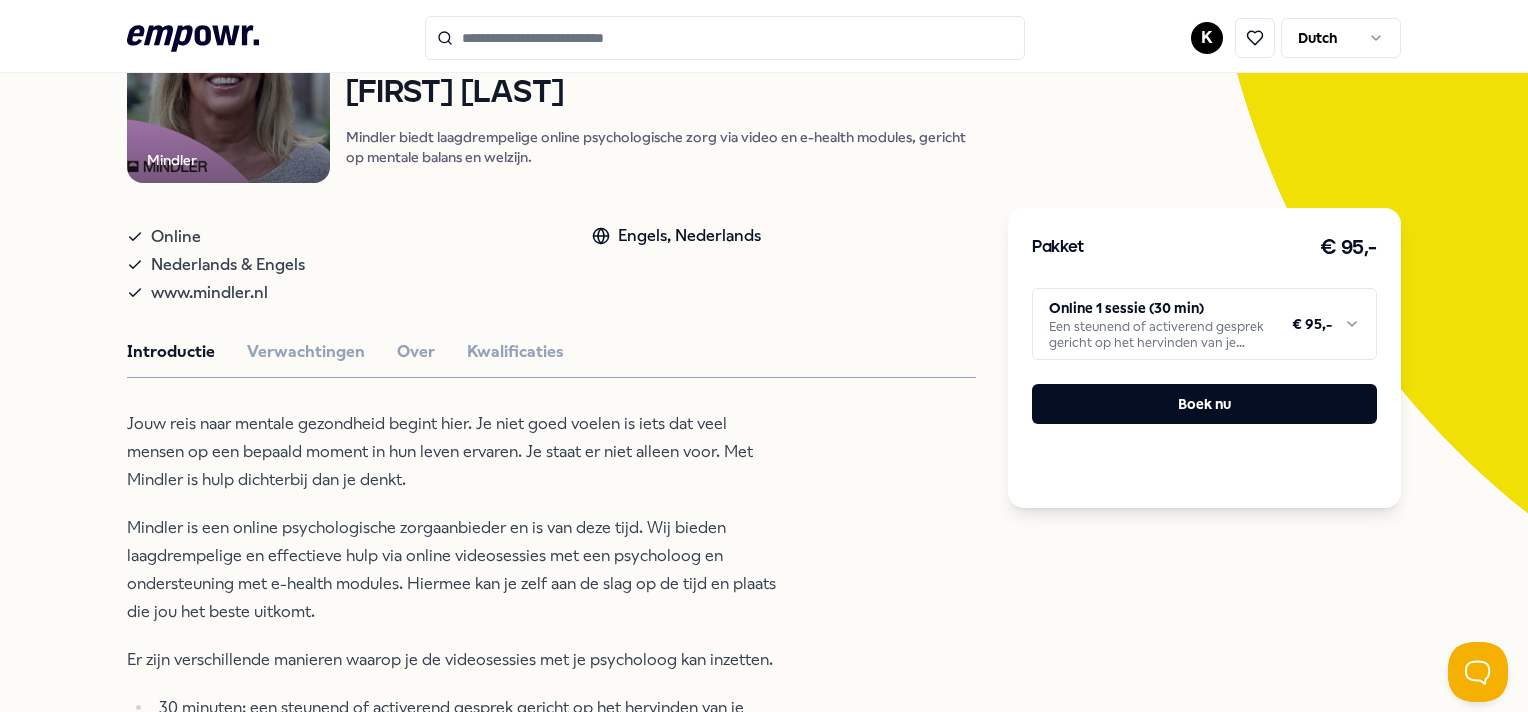 scroll, scrollTop: 228, scrollLeft: 0, axis: vertical 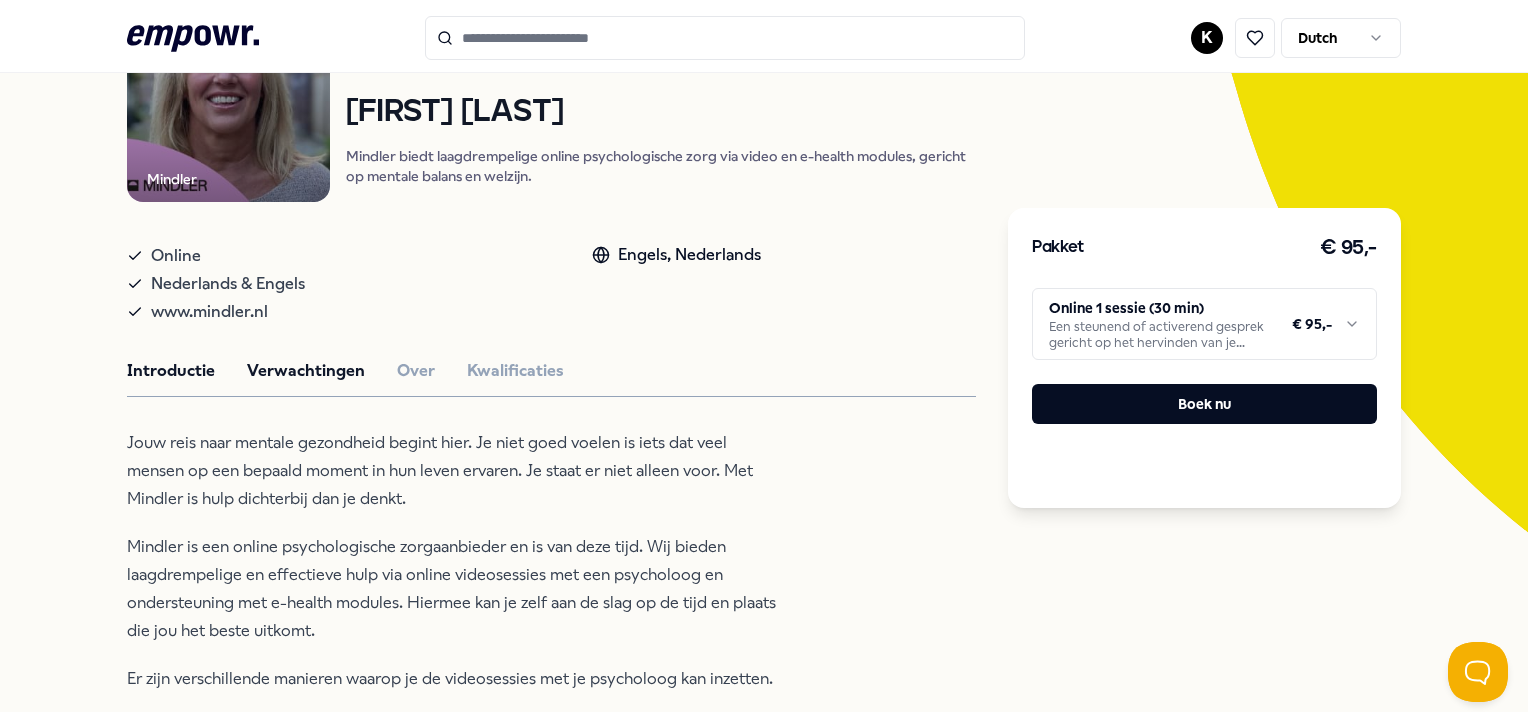 click on "Verwachtingen" at bounding box center (306, 371) 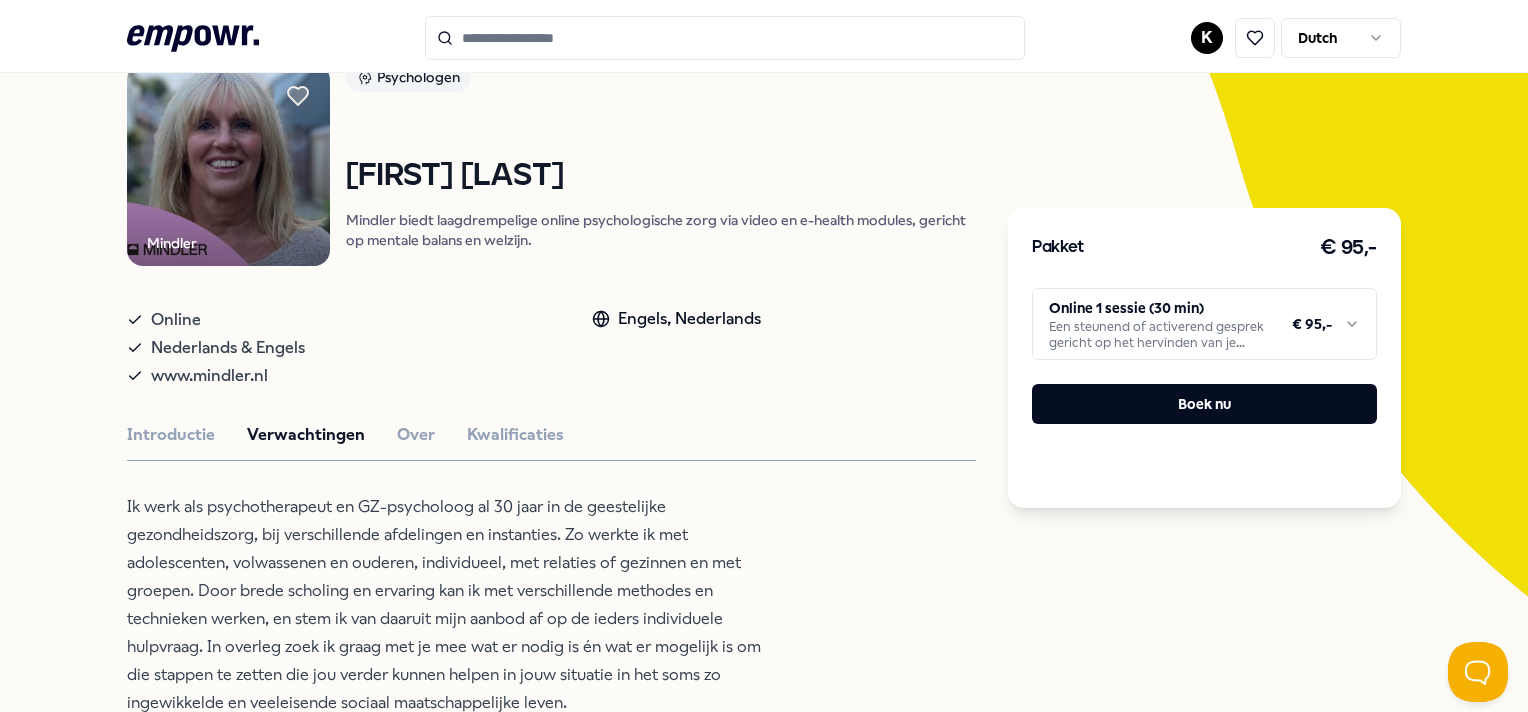 scroll, scrollTop: 200, scrollLeft: 0, axis: vertical 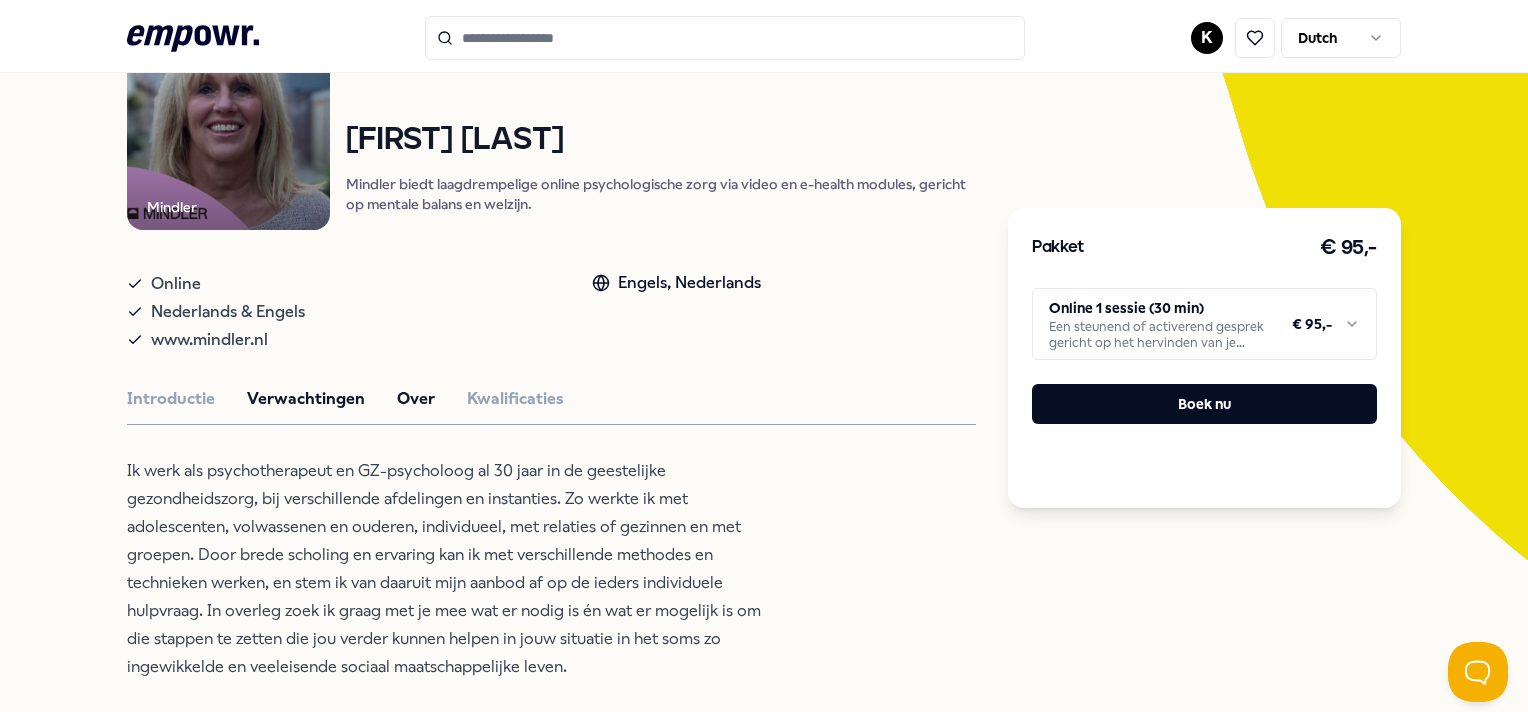 click on "Over" at bounding box center [416, 399] 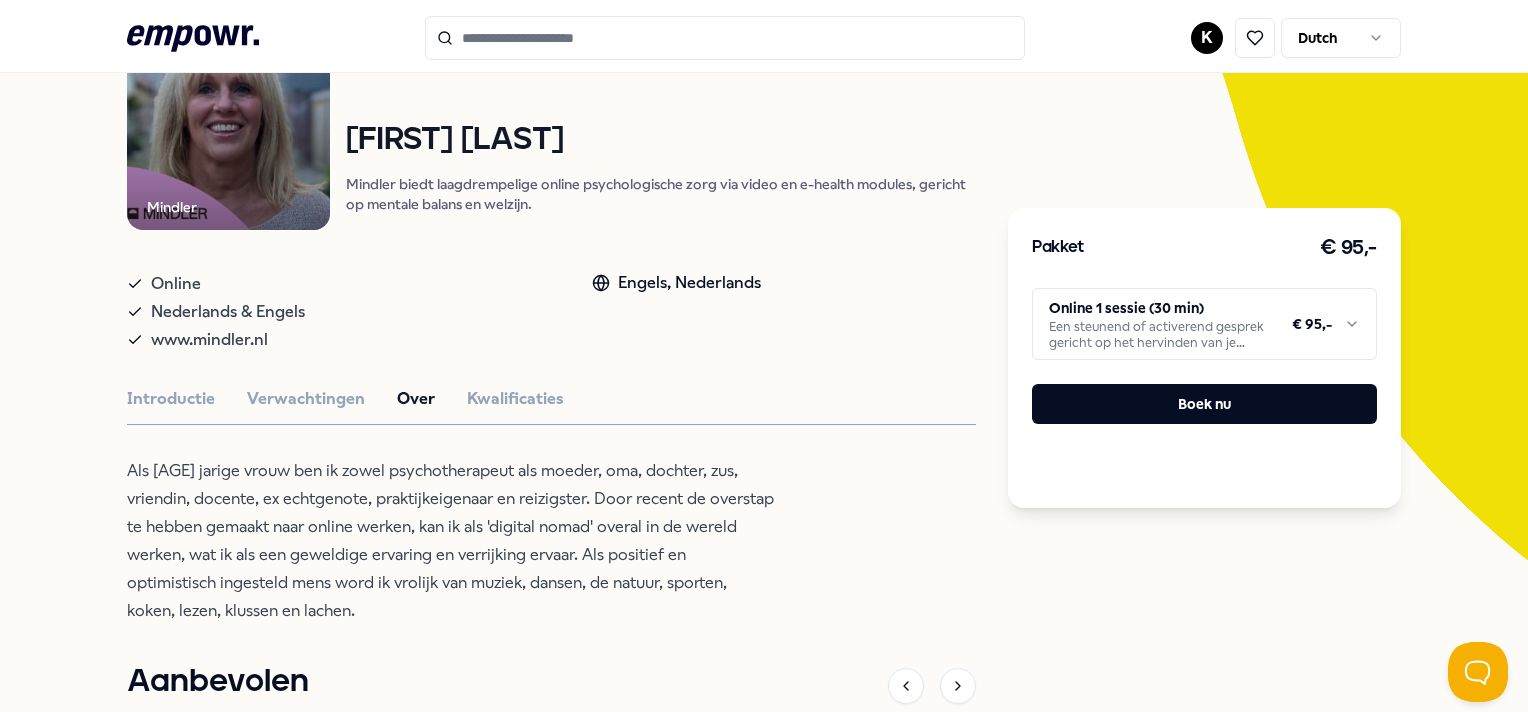 scroll, scrollTop: 300, scrollLeft: 0, axis: vertical 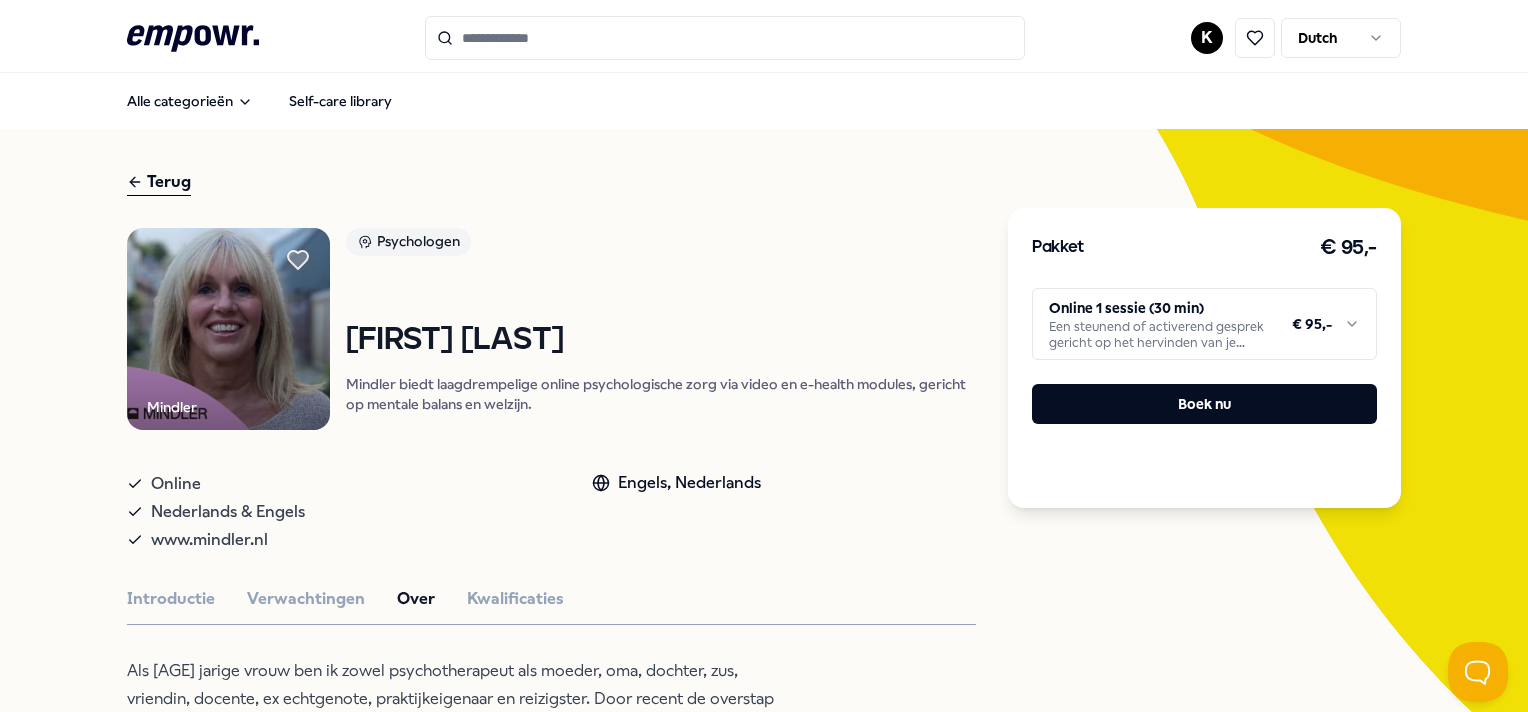 click on "Als [AGE] jarige vrouw ben ik zowel psychotherapeut als moeder, oma, dochter, zus, vriendin, docente, ex echtgenote, praktijkeigenaar en reizigster. Door recent de overstap te hebben gemaakt naar online werken, kan ik als 'digital nomad' overal in de wereld werken, wat ik als een geweldige ervaring en verrijking ervaar. Als positief en optimistisch ingesteld mens word ik vrolijk van muziek, dansen, de natuur, sporten, koken, lezen, klussen en lachen.  Aanbevolen Coaching Regio  West  NL    + 1 Grenzen stellen [FIRST] [LAST] Zwangerschaps- ouderschapscoaching, bevallingsverwerking, trauma, (prik)angst & stresscoaching. Engels, Nederlands Vanaf  € 135,-   + 1" at bounding box center (764, 356) 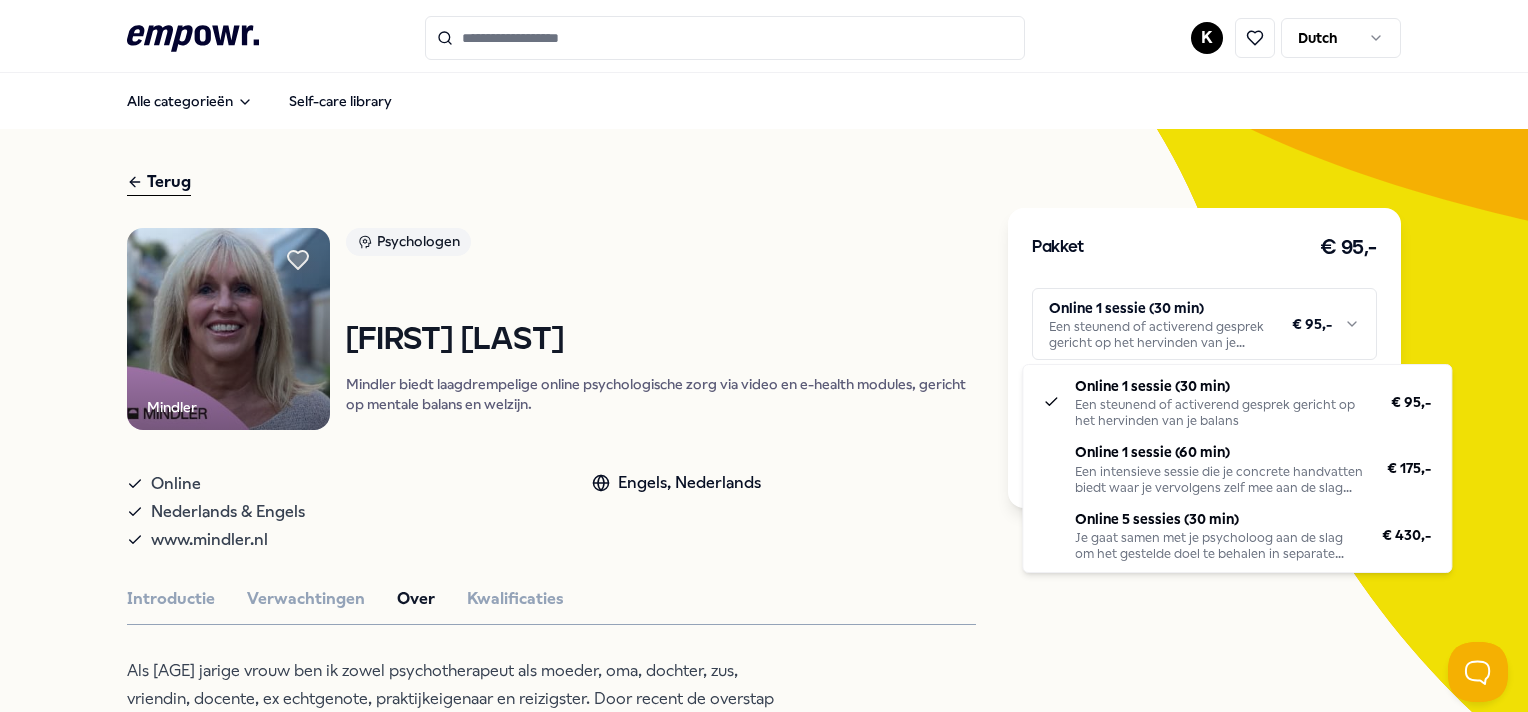 click on "Als [AGE] jarige vrouw ben ik zowel psychotherapeut als moeder, oma, dochter, zus, vriendin, docente, ex echtgenote, praktijkeigenaar en reizigster. Door recent de overstap te hebben gemaakt naar online werken, kan ik als 'digital nomad' overal in de wereld werken, wat ik als een geweldige ervaring en verrijking ervaar. Als positief en optimistisch ingesteld mens word ik vrolijk van muziek, dansen, de natuur, sporten, koken, lezen, klussen en lachen.  Aanbevolen Coaching Regio  West  NL    + 1 Grenzen stellen [FIRST] [LAST] Zwangerschaps- ouderschapscoaching, bevallingsverwerking, trauma, (prik)angst & stresscoaching. Engels, Nederlands Vanaf  € 135,-   + 1" at bounding box center (764, 356) 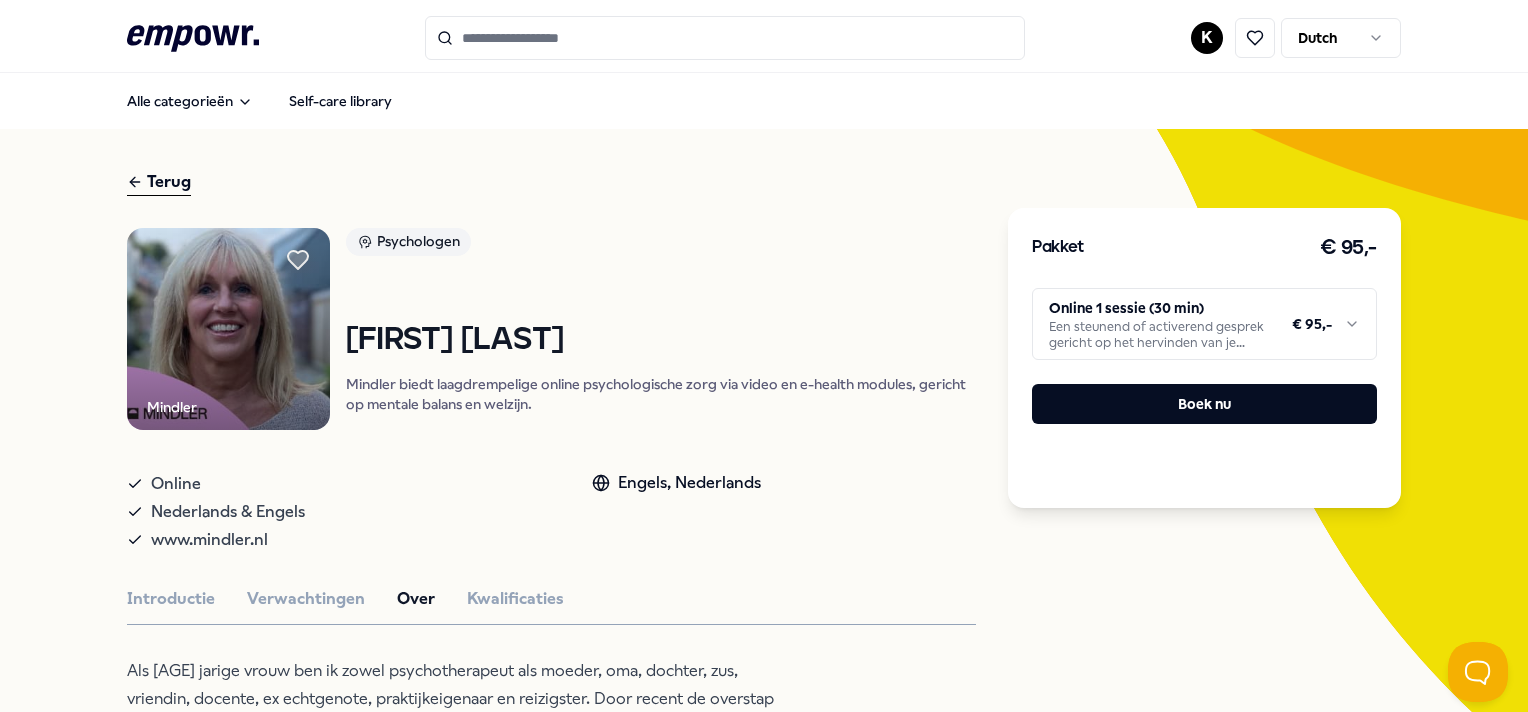 click on ".empowr-logo_svg__cls-1{fill:#03032f}" 